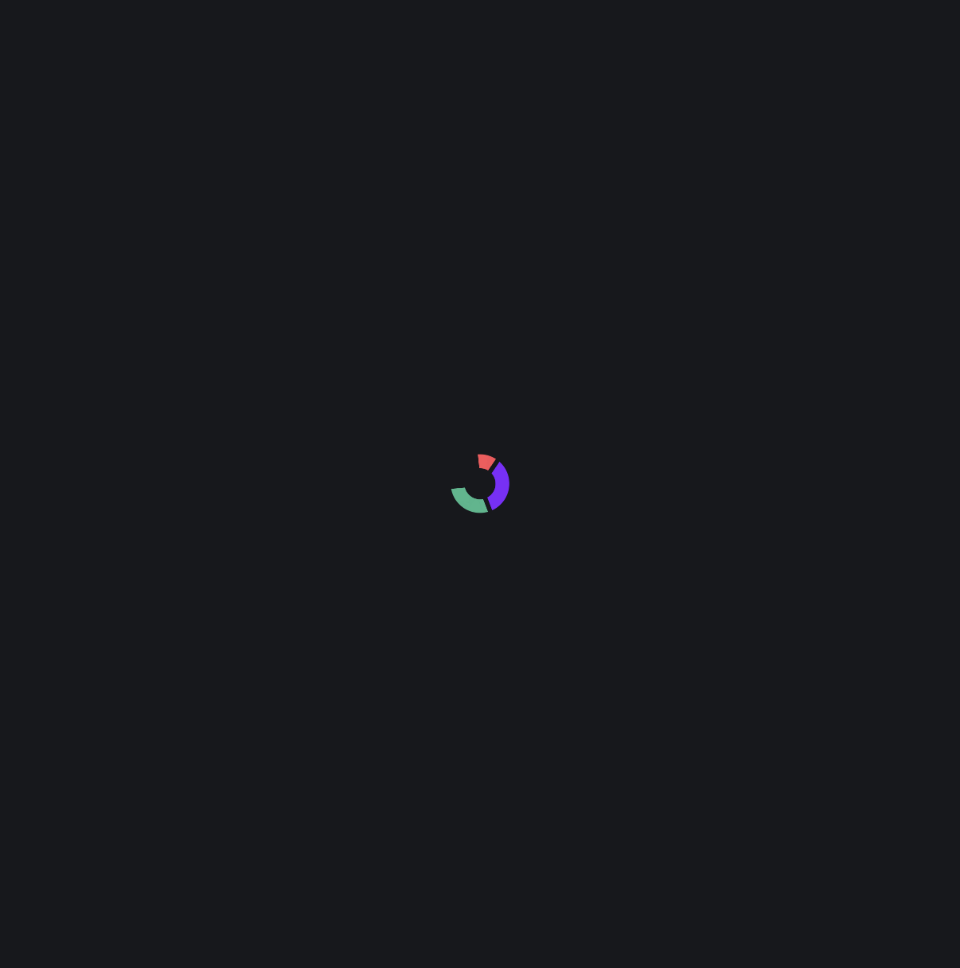 scroll, scrollTop: 0, scrollLeft: 0, axis: both 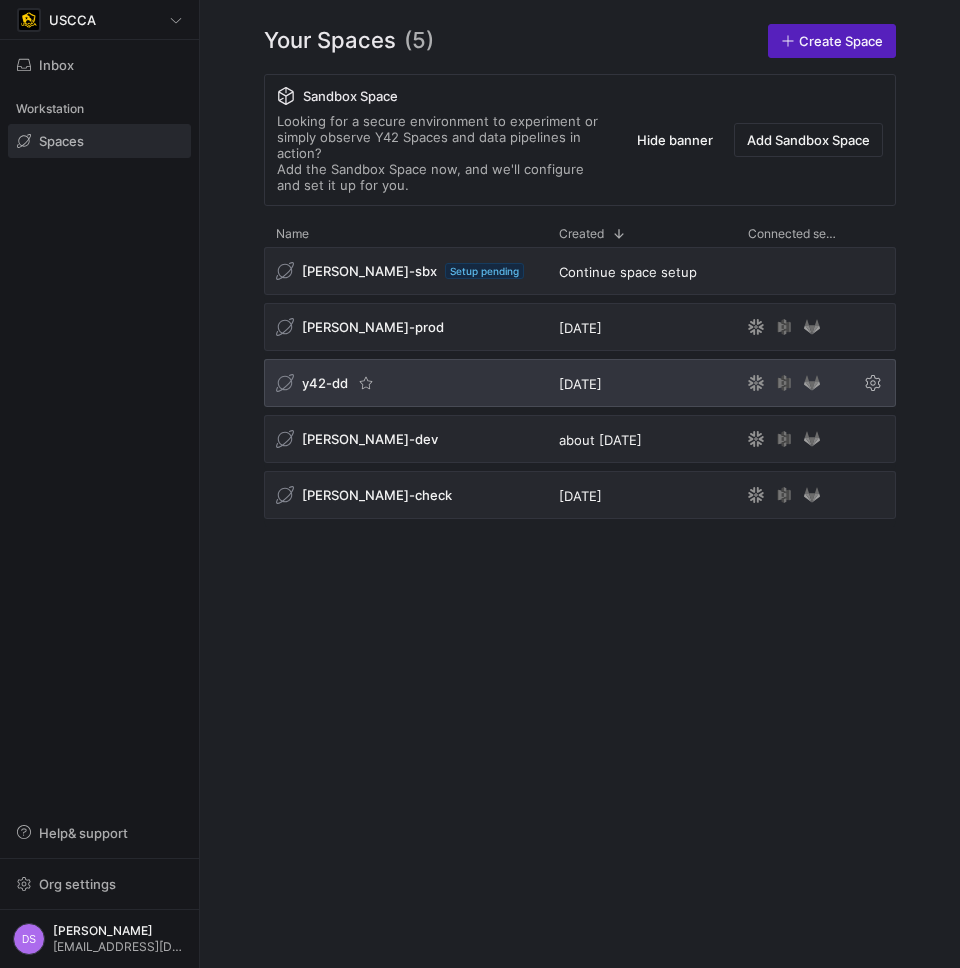 click on "y42-dd" 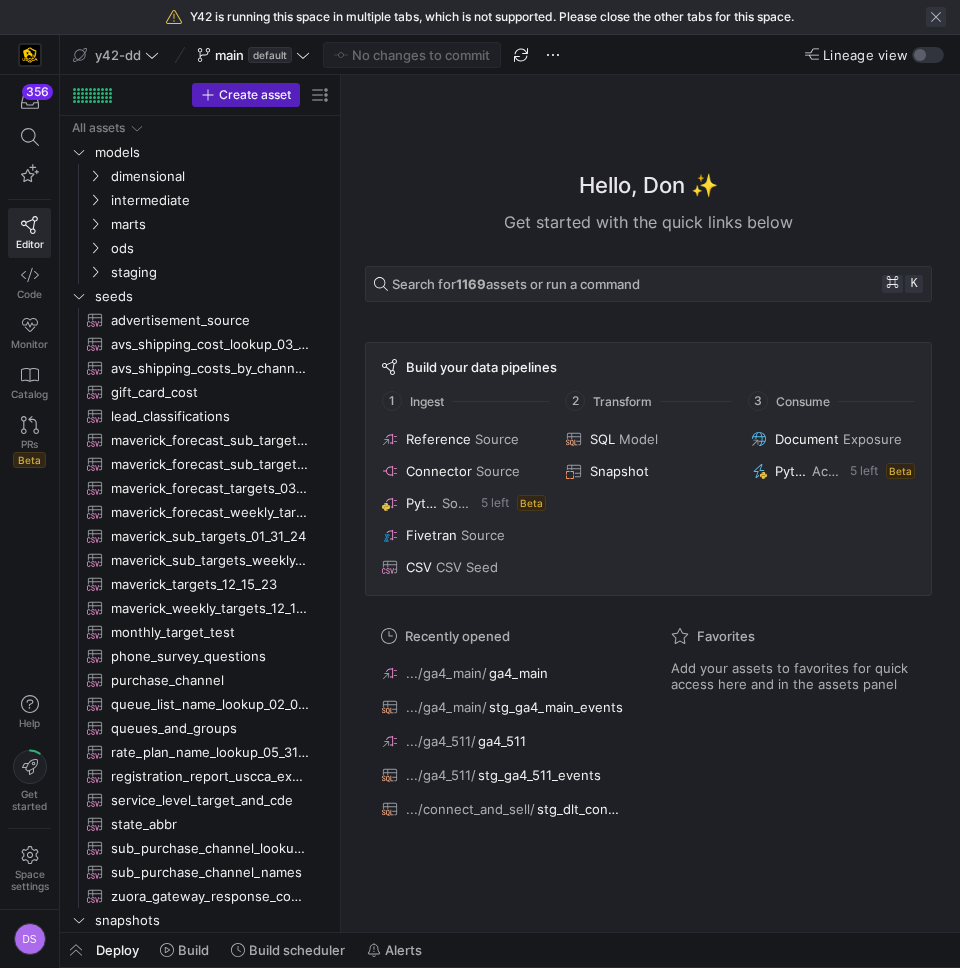 click 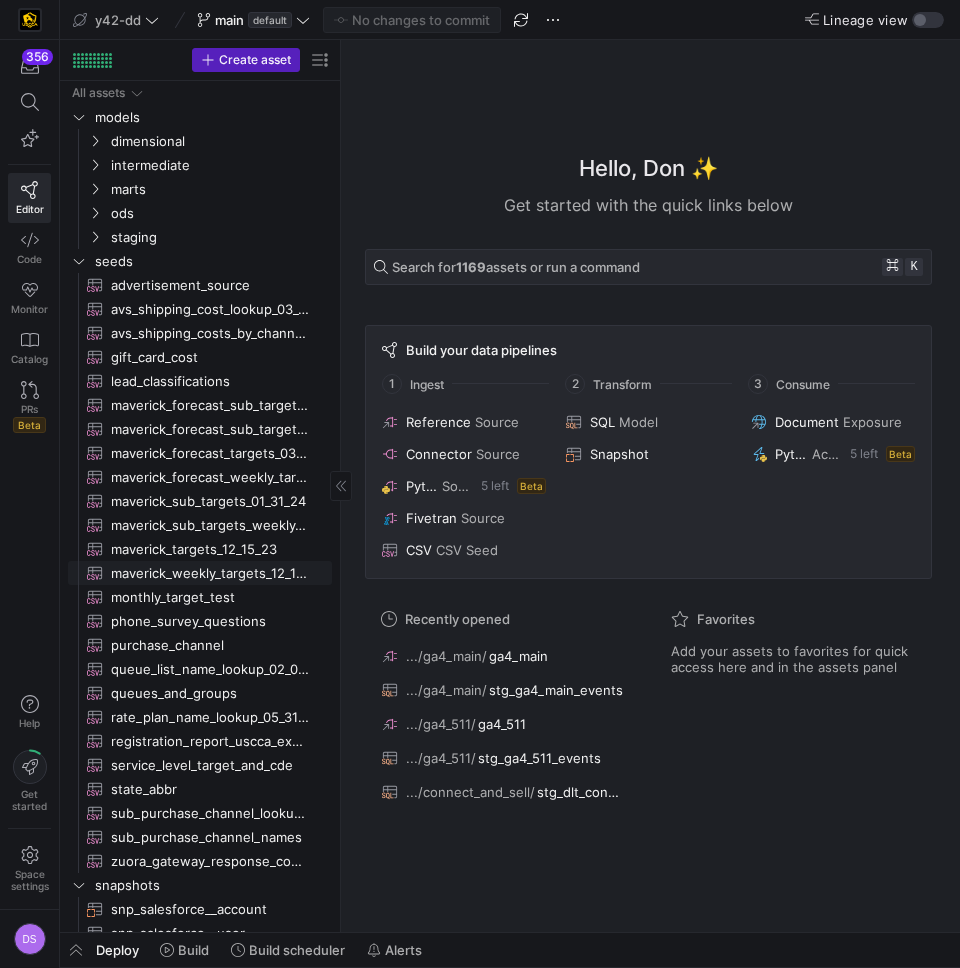 scroll, scrollTop: 41, scrollLeft: 0, axis: vertical 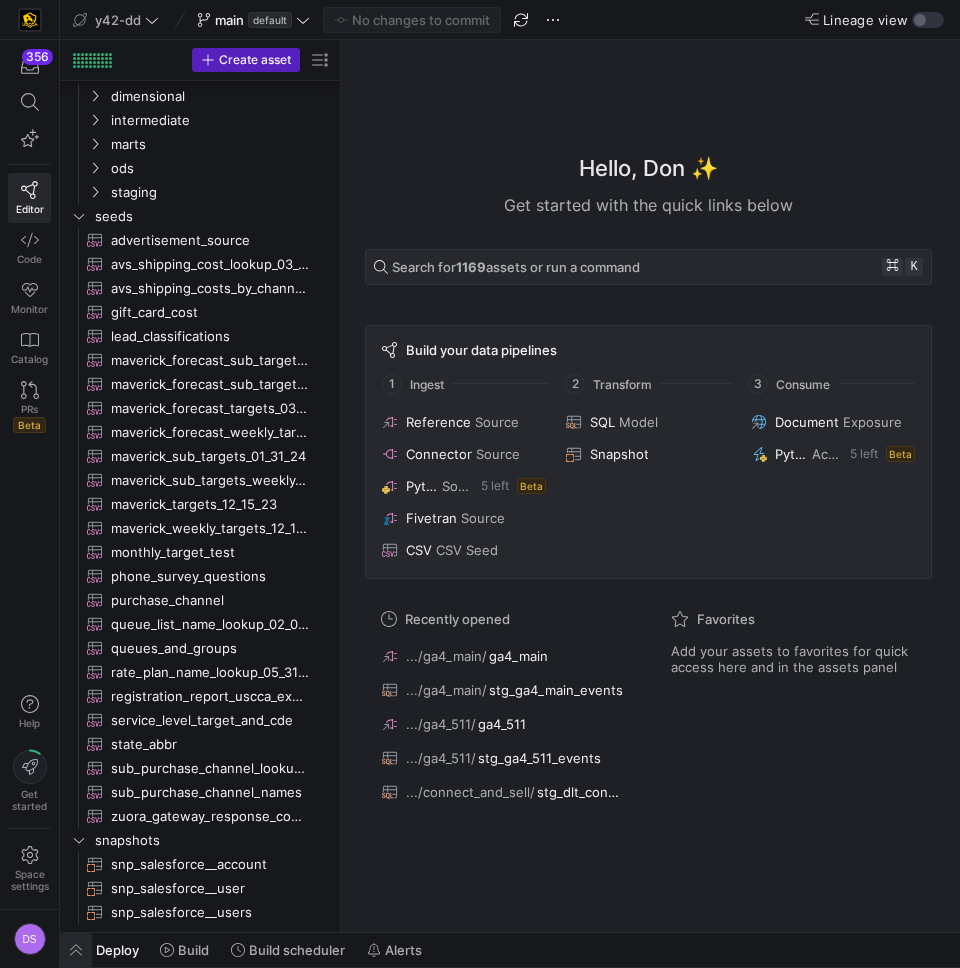 click 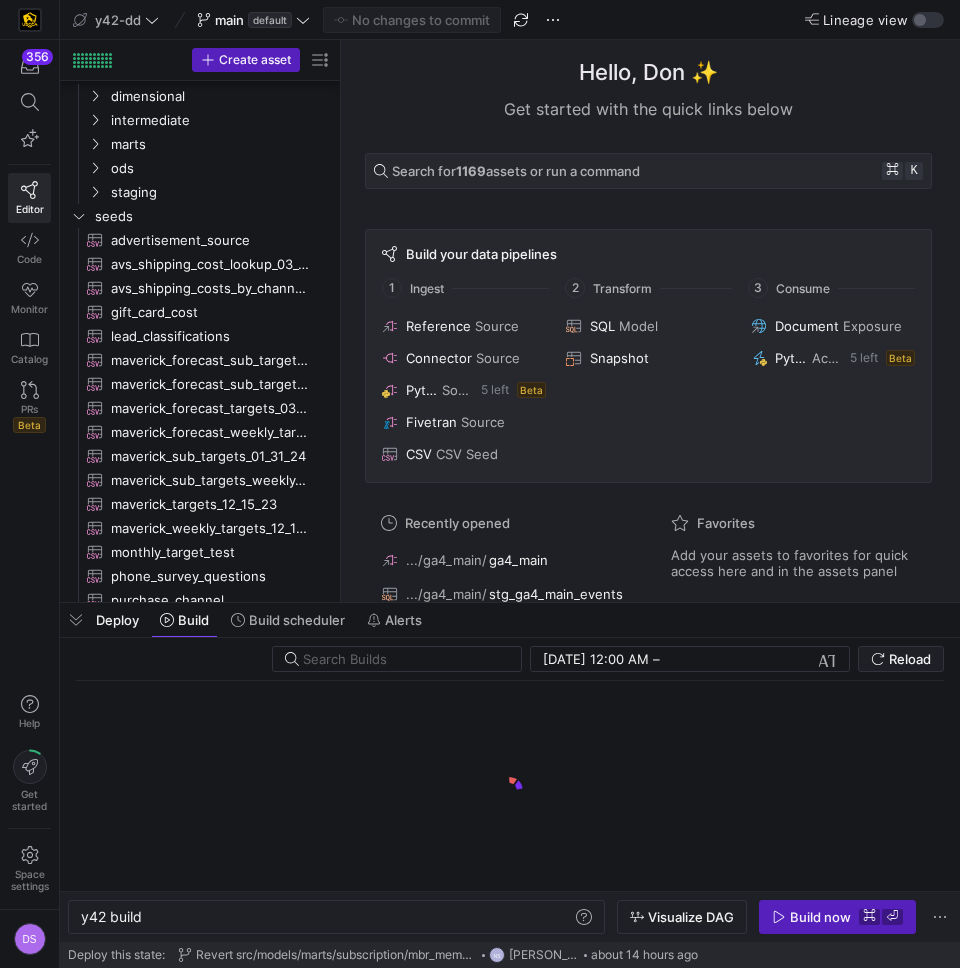 scroll, scrollTop: 0, scrollLeft: 60, axis: horizontal 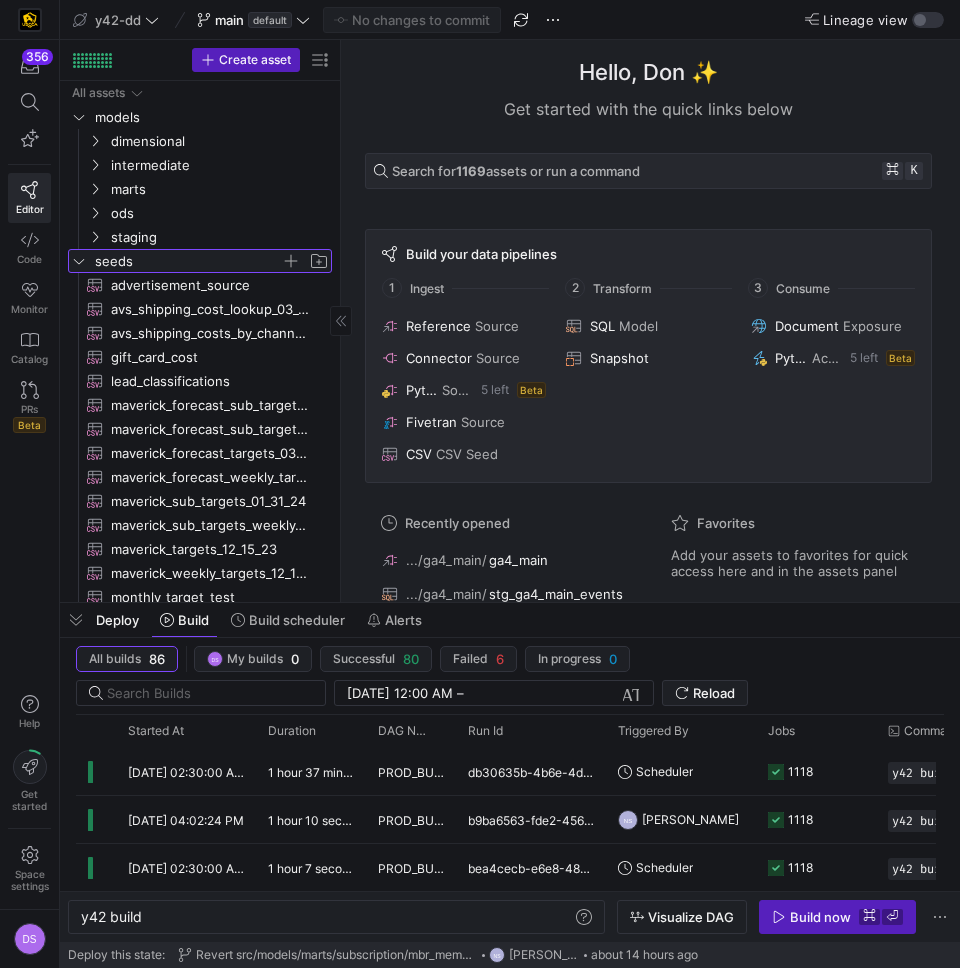 click 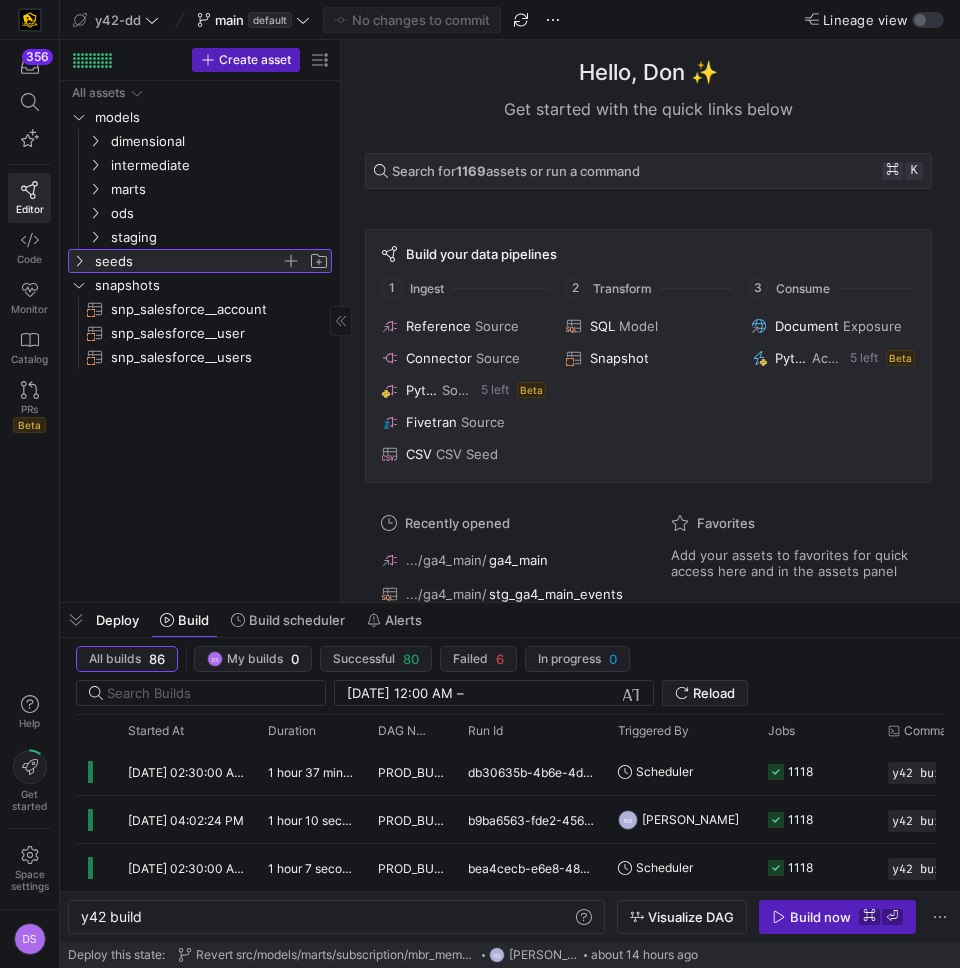 scroll, scrollTop: 0, scrollLeft: 60, axis: horizontal 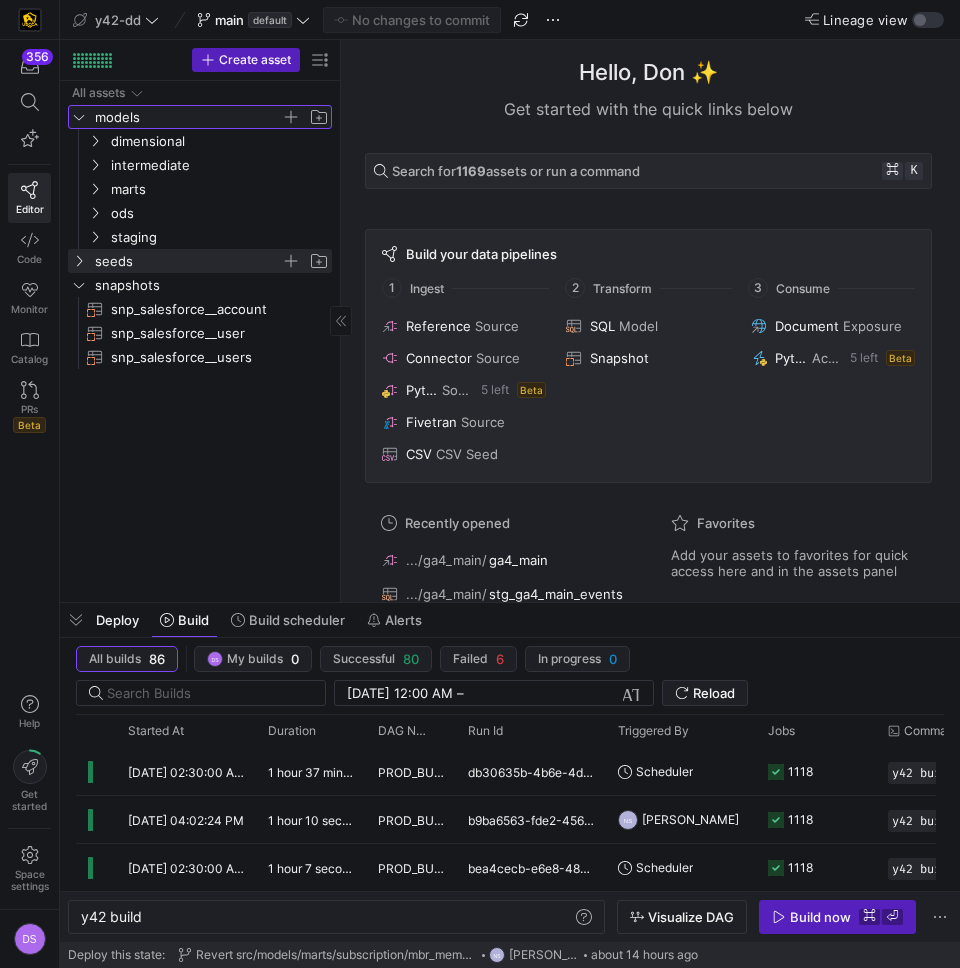click 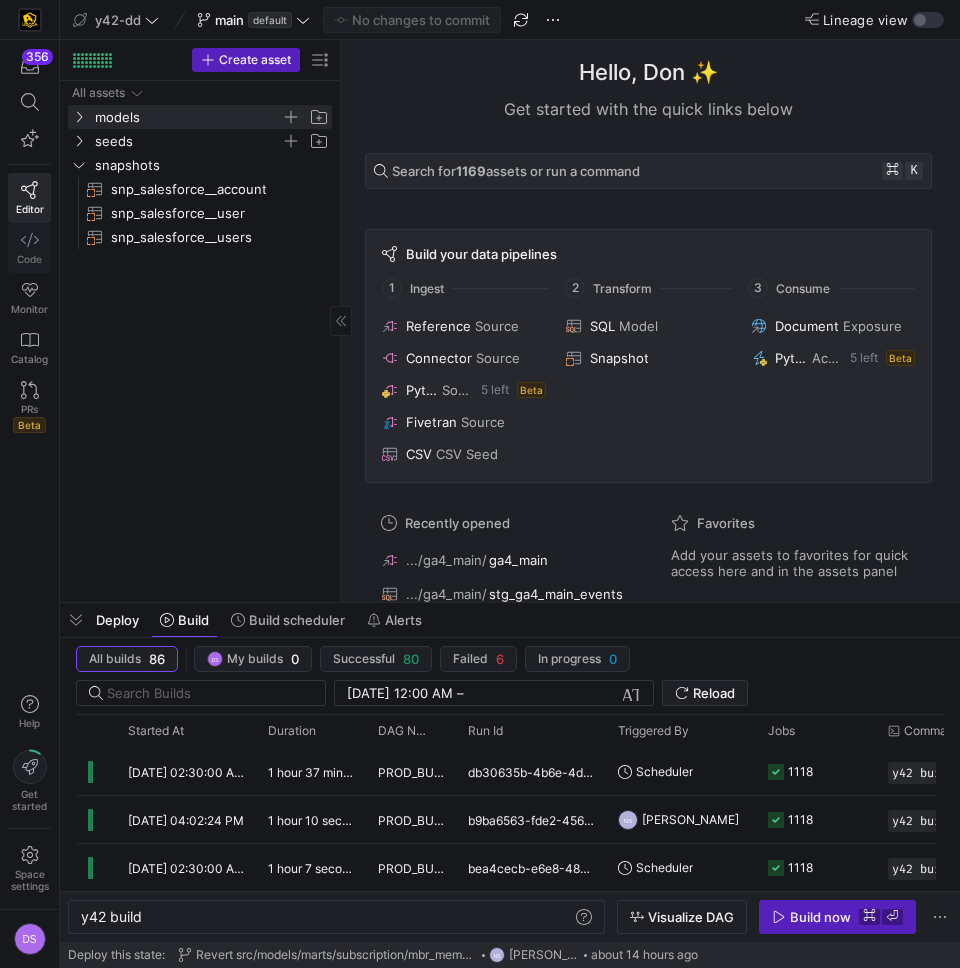 click on "Code" 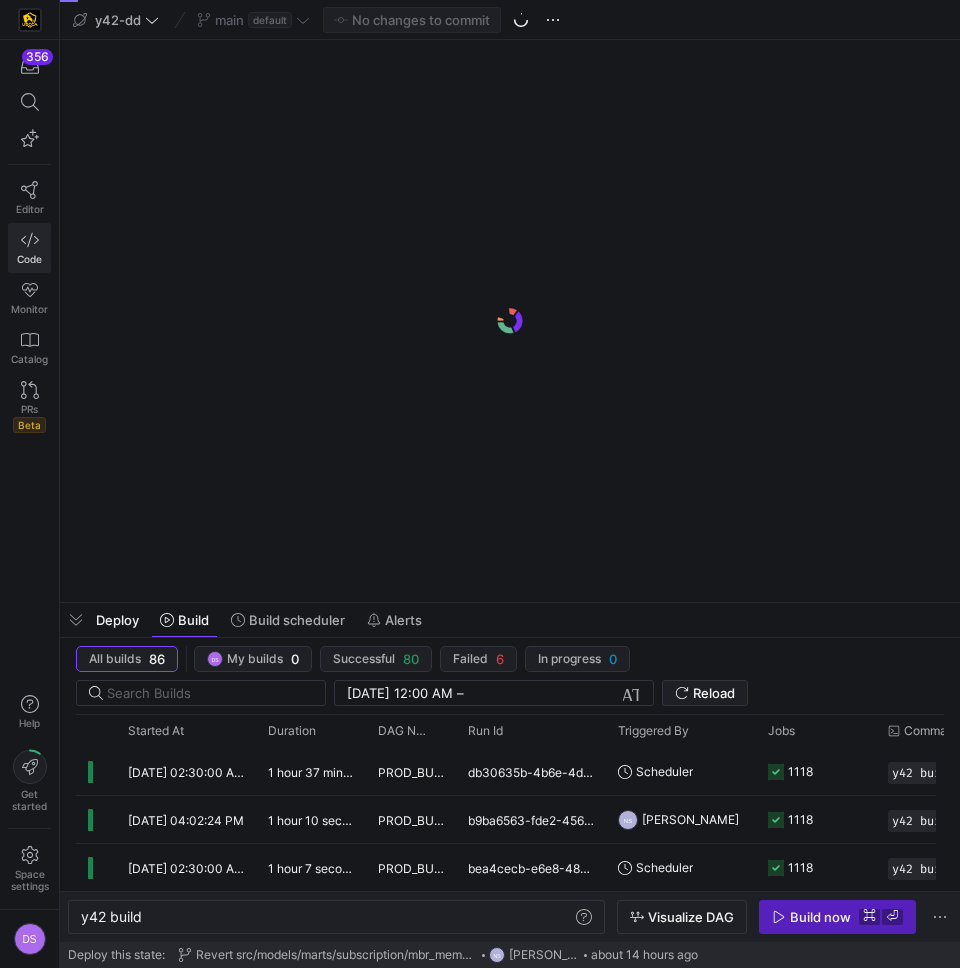 scroll, scrollTop: 0, scrollLeft: 0, axis: both 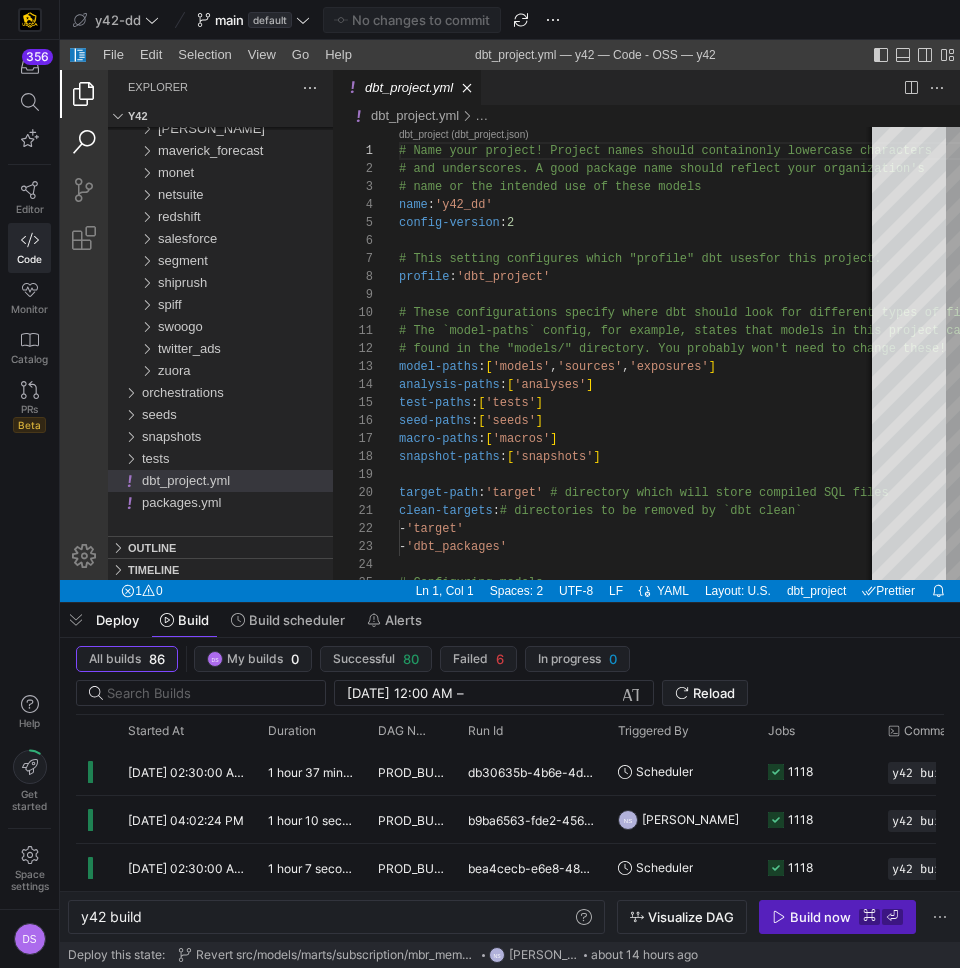 click at bounding box center (84, 142) 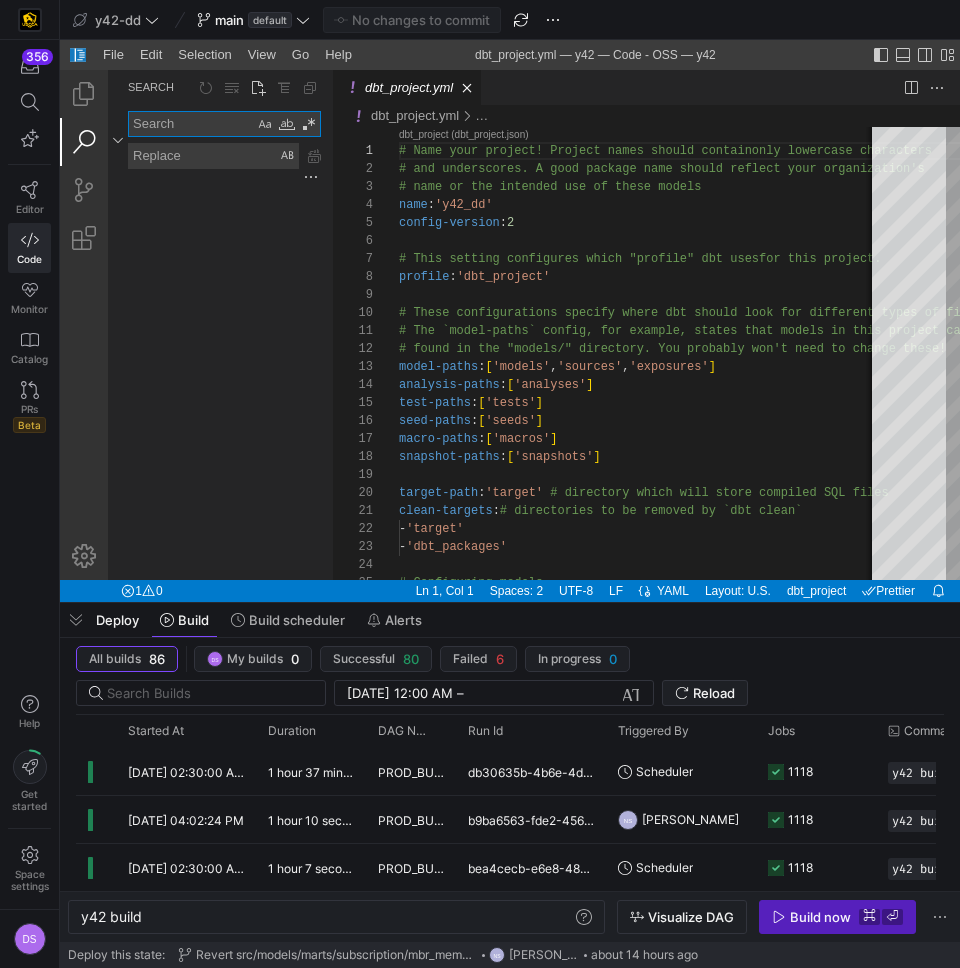 paste on "252326250" 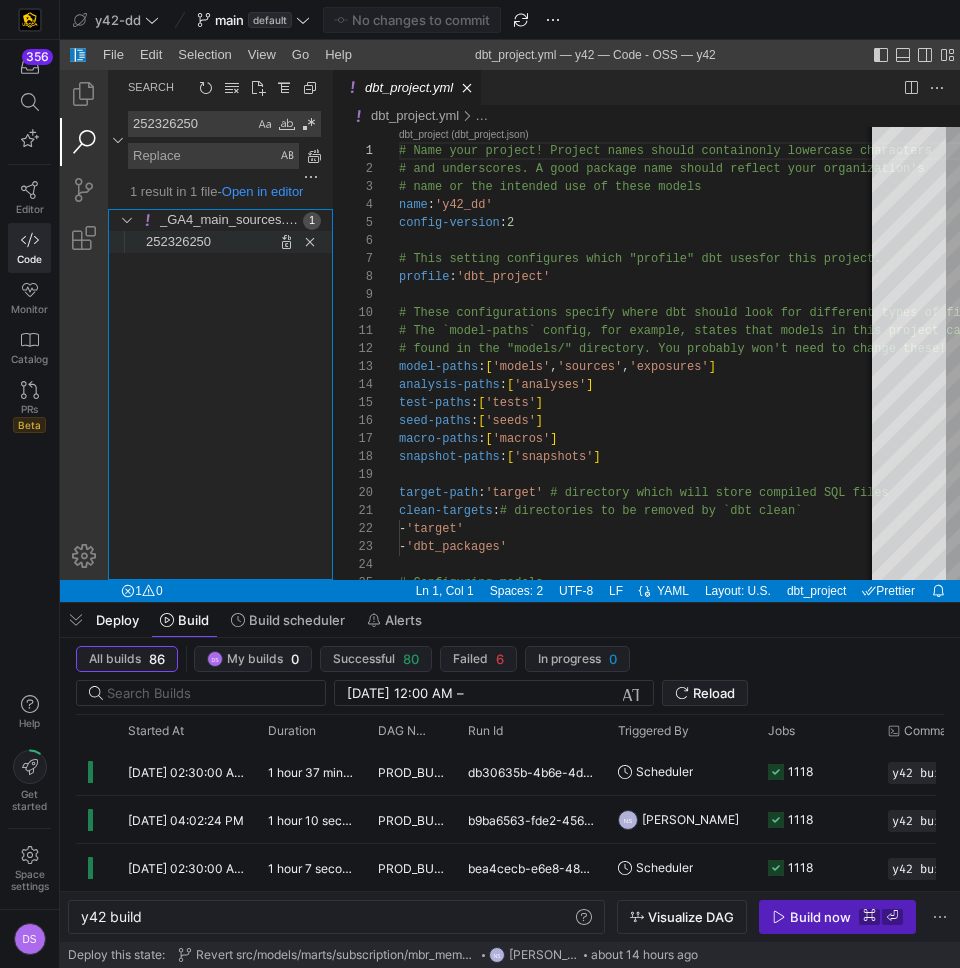 click on "252326250" at bounding box center (178, 241) 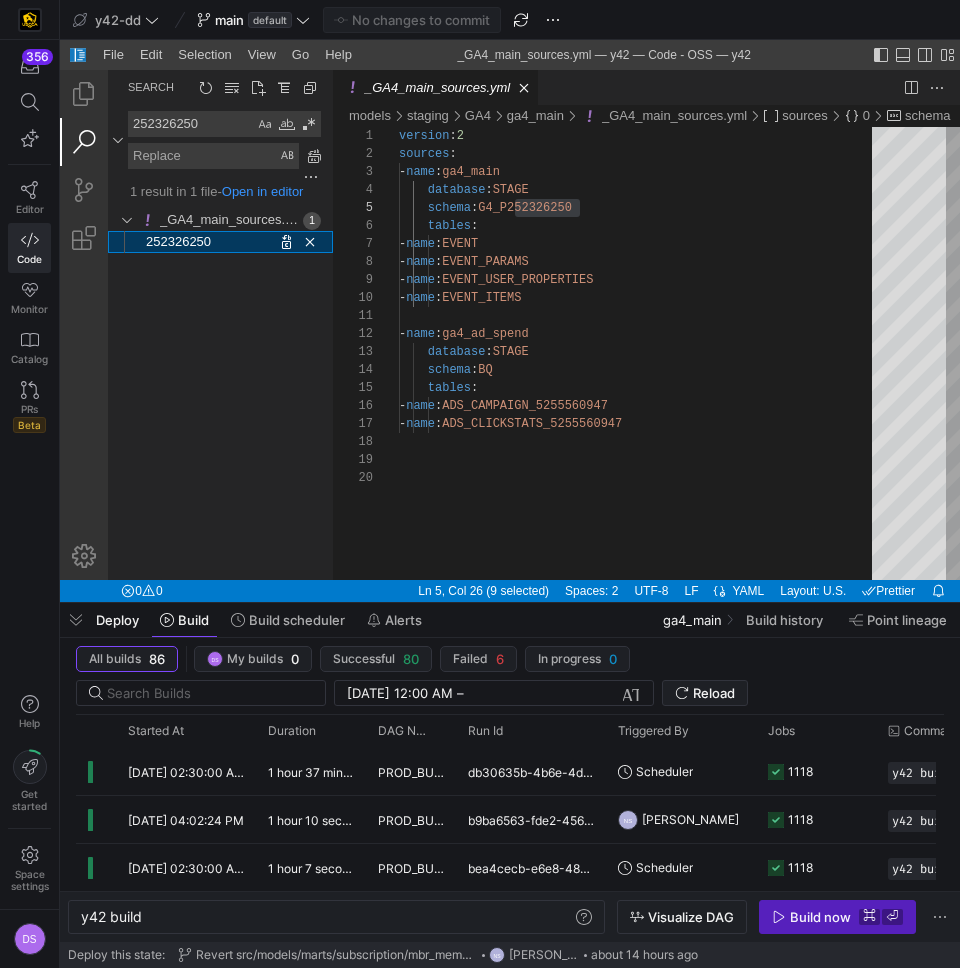 click on "252326250" at bounding box center [178, 241] 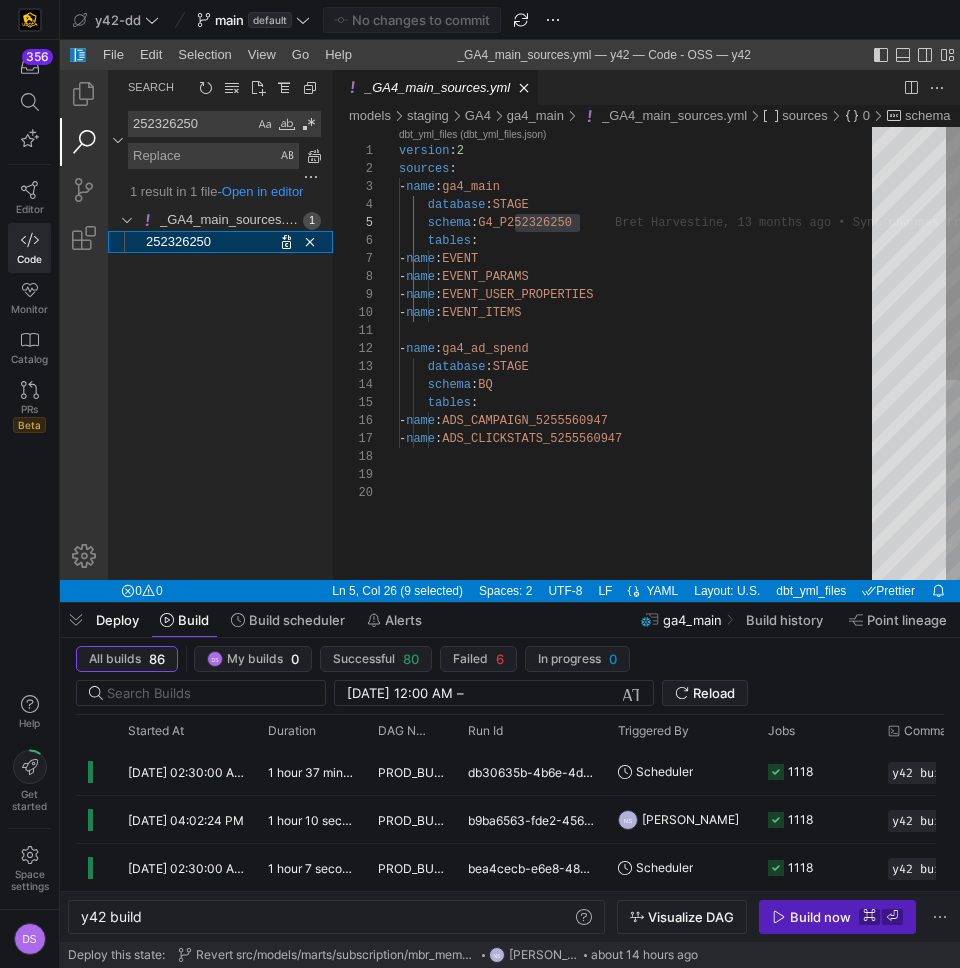 scroll, scrollTop: 180, scrollLeft: 181, axis: both 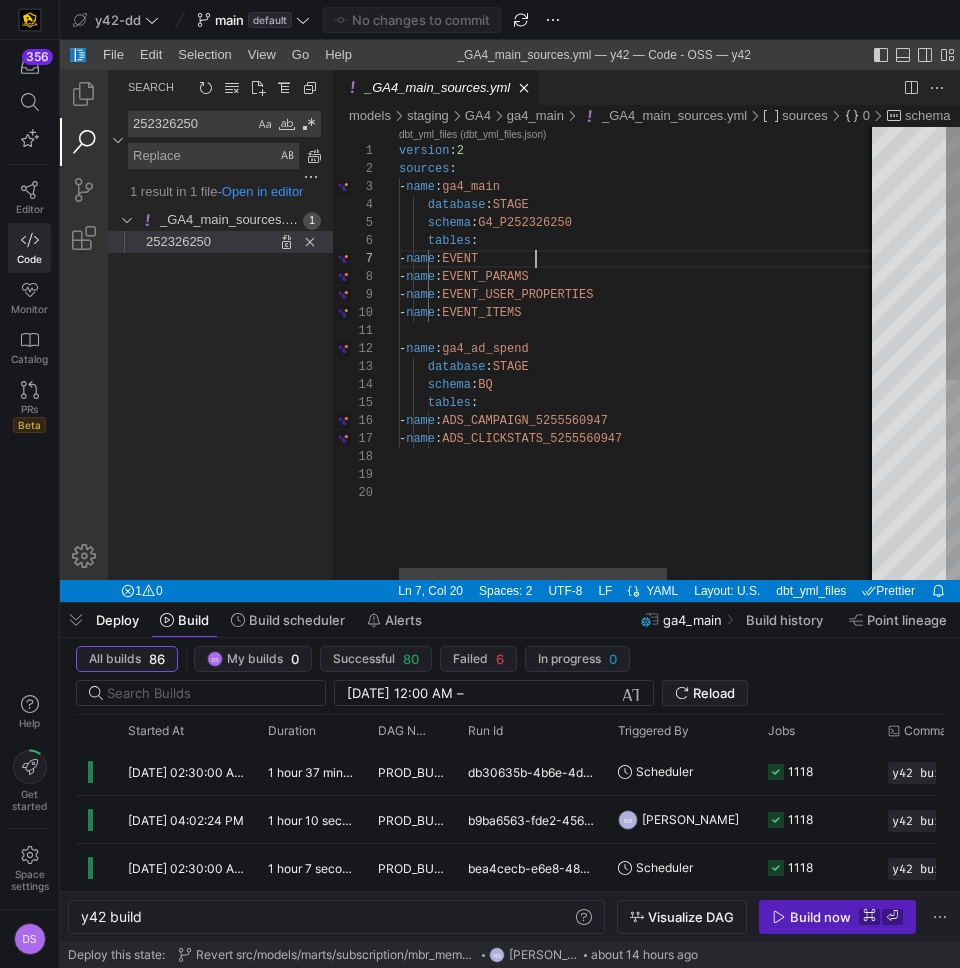 click on "version :  2 sources :   -  name :  ga4_main      database :  STAGE      schema :  G4_P252326250      tables :       -  name :  EVENT       -  name :  EVENT_PARAMS       -  name :  EVENT_USER_PROPERTIES       -  name :  EVENT_ITEMS   -  name :  ga4_ad_spend      database :  STAGE      schema :  BQ      tables :       -  name :  ADS_CAMPAIGN_5255560947       -  name :  ADS_CLICKSTATS_5255560947" at bounding box center (828, 532) 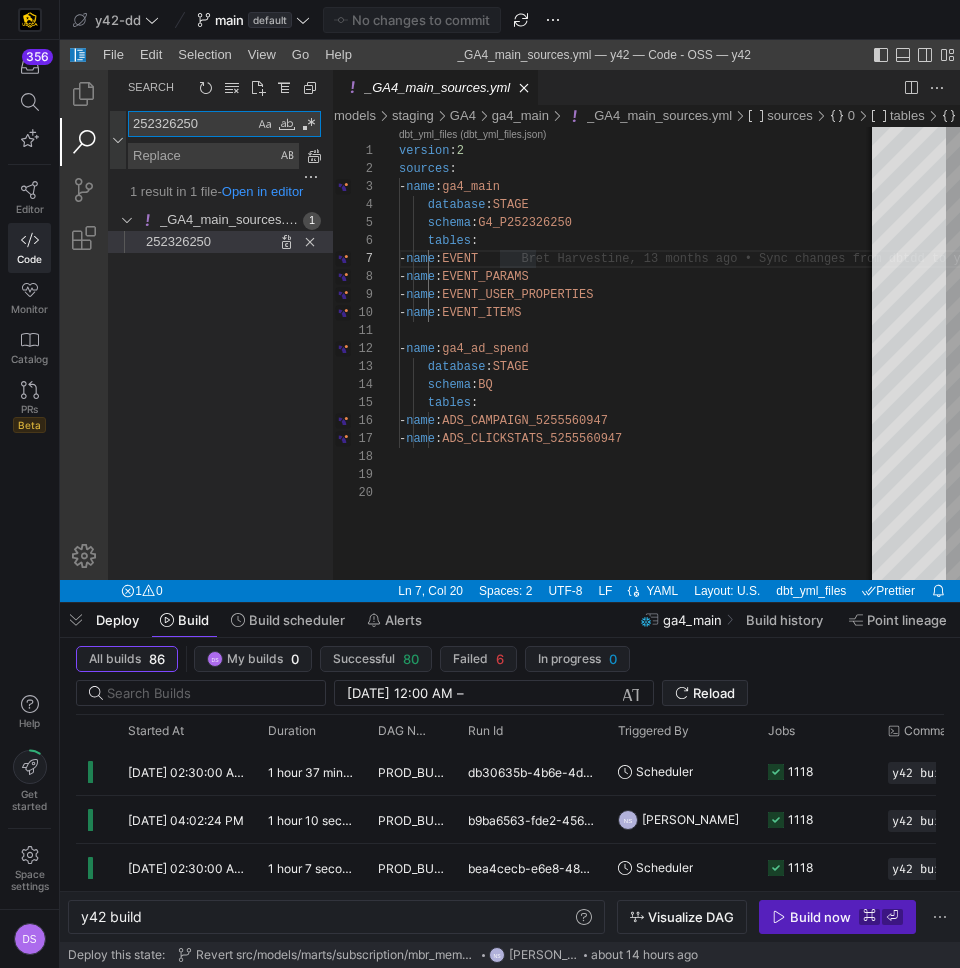 drag, startPoint x: 211, startPoint y: 123, endPoint x: 120, endPoint y: 124, distance: 91.00549 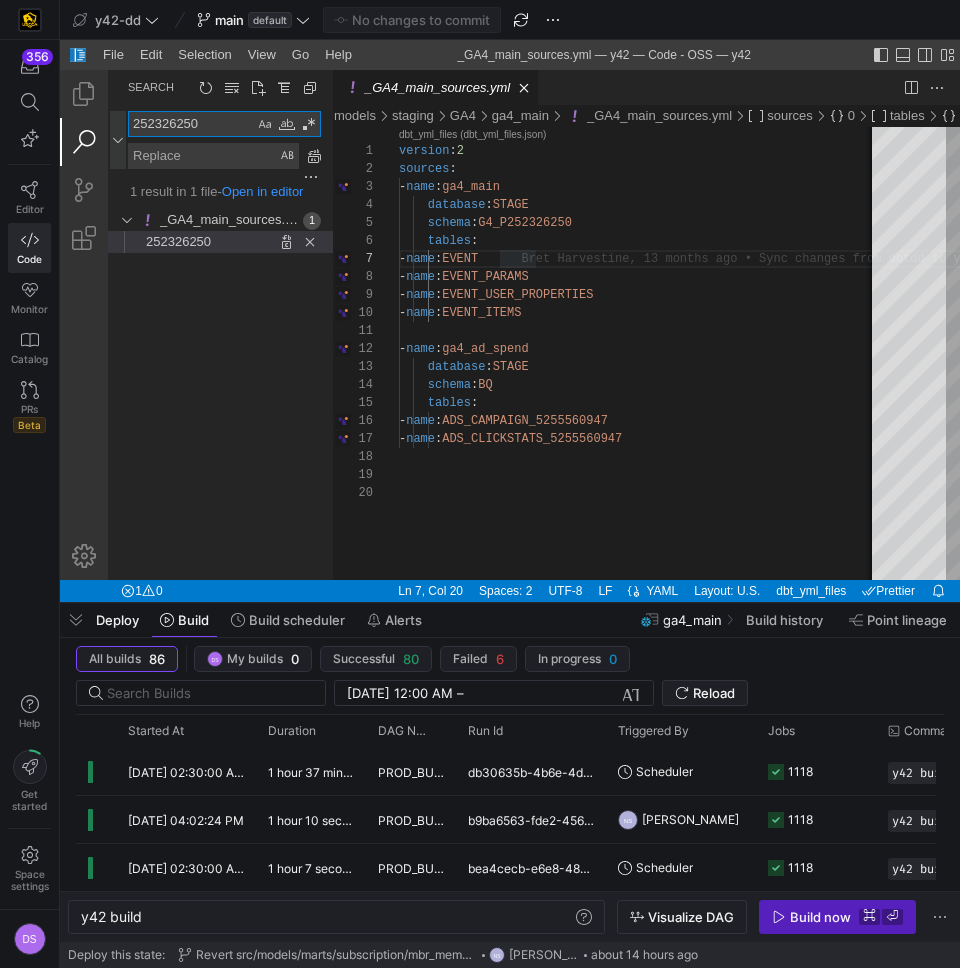 paste on "333607298" 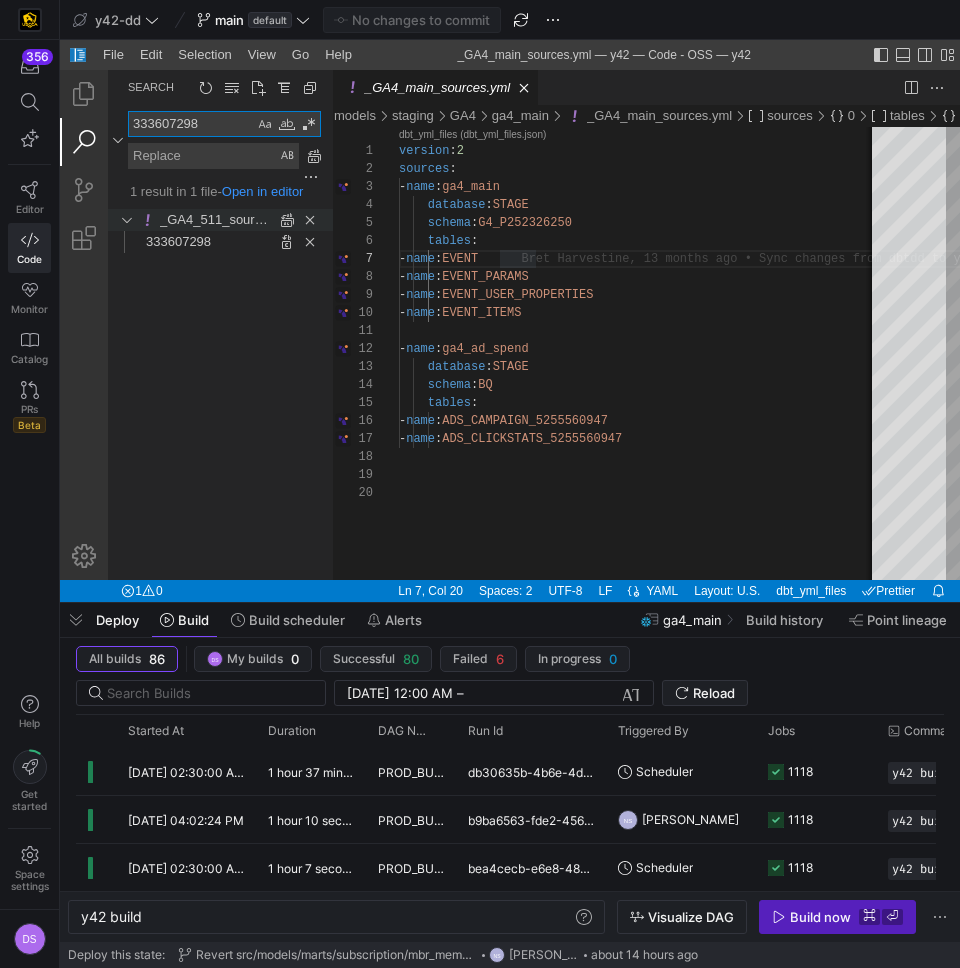 type on "333607298" 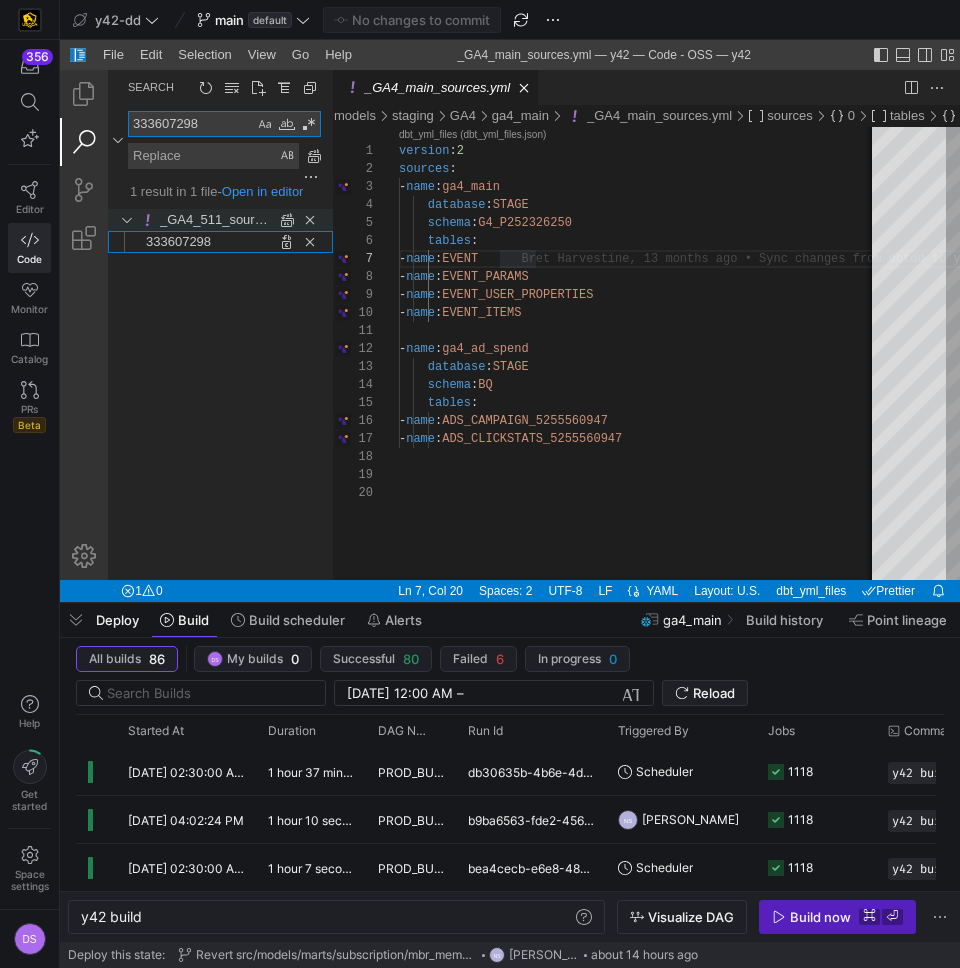 click on "_GA4_511_sources.yml" at bounding box center (229, 219) 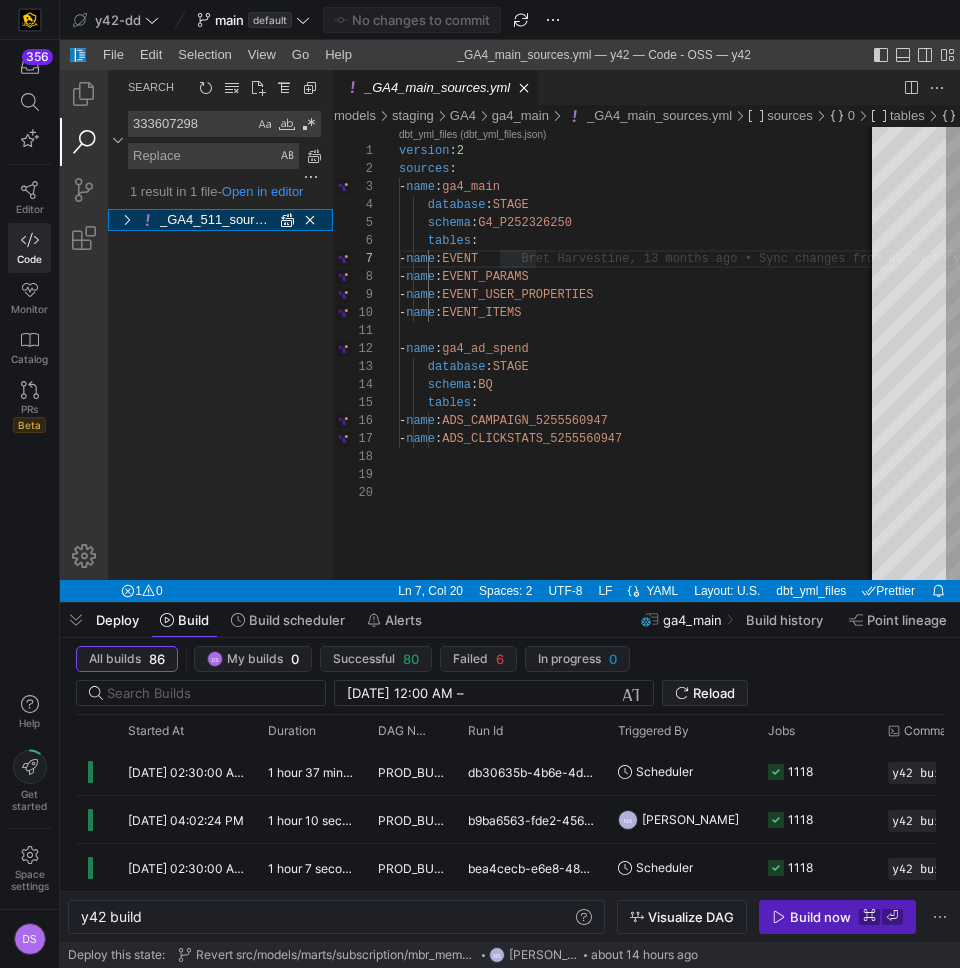 click on "_GA4_511_sources.yml" at bounding box center (229, 219) 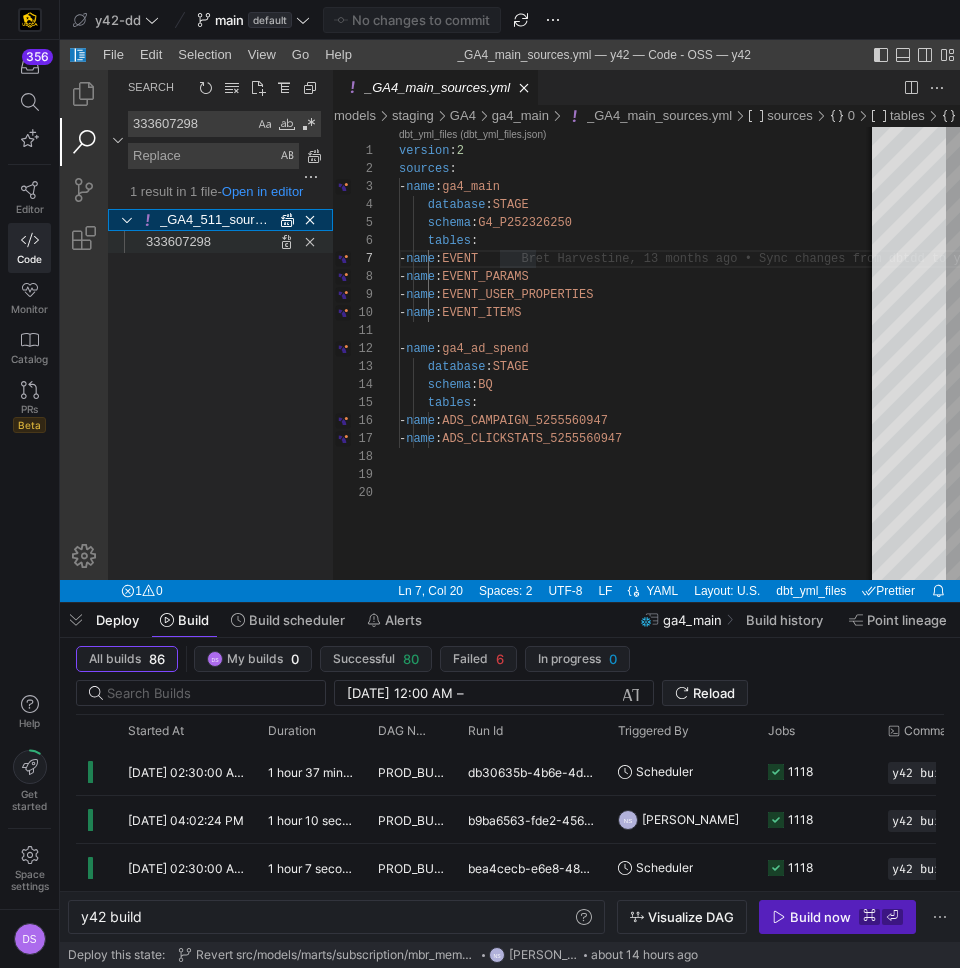 click on "333607298" at bounding box center [178, 241] 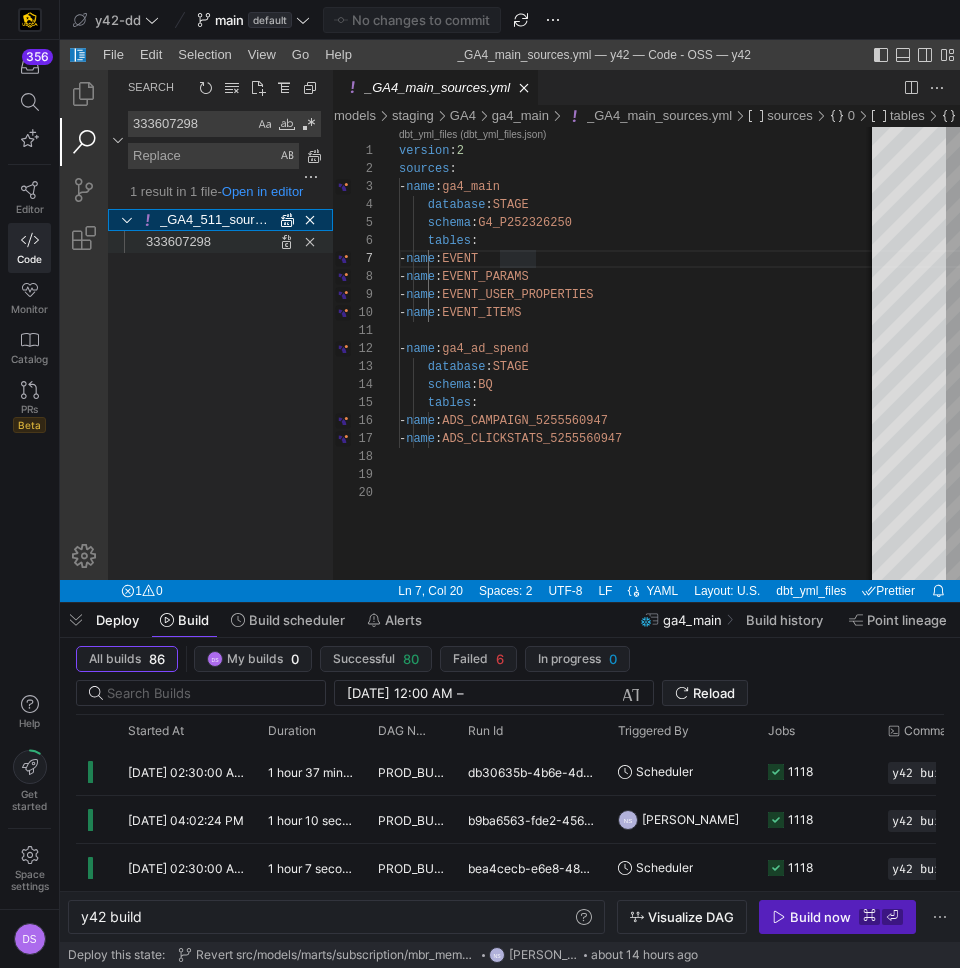 scroll, scrollTop: 0, scrollLeft: 0, axis: both 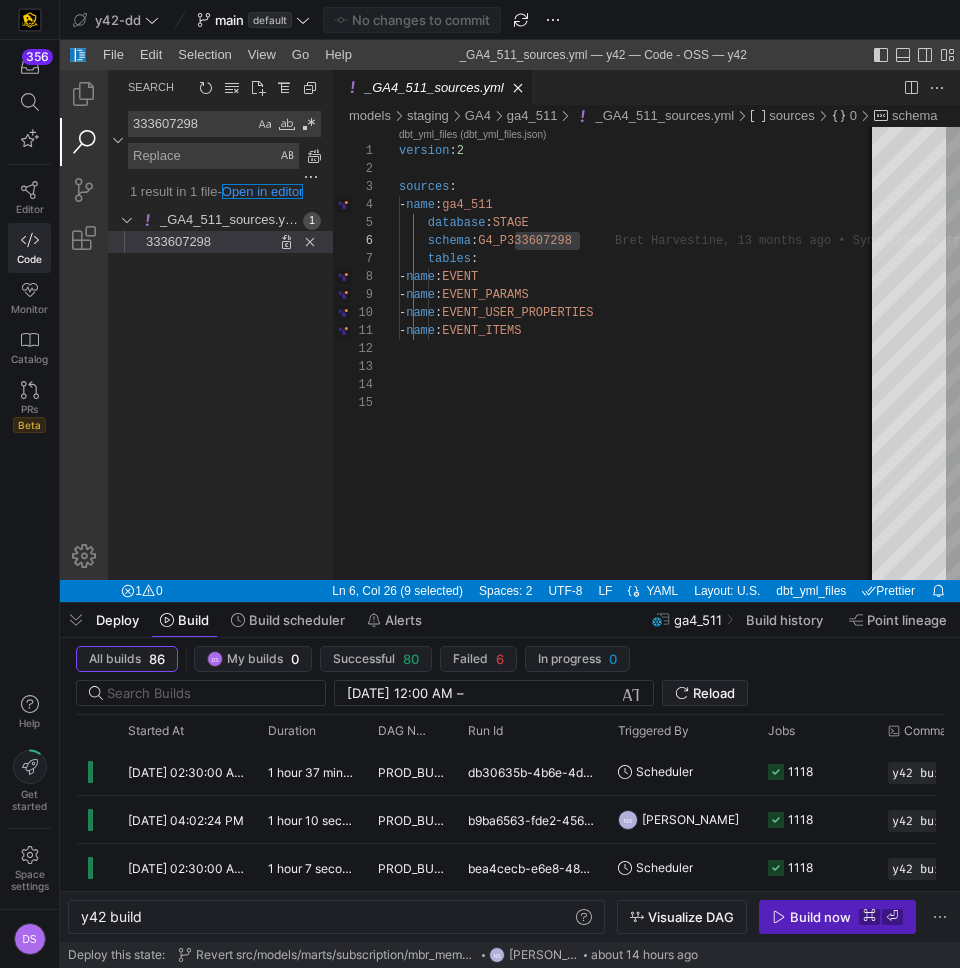 click on "Open in editor" at bounding box center (263, 191) 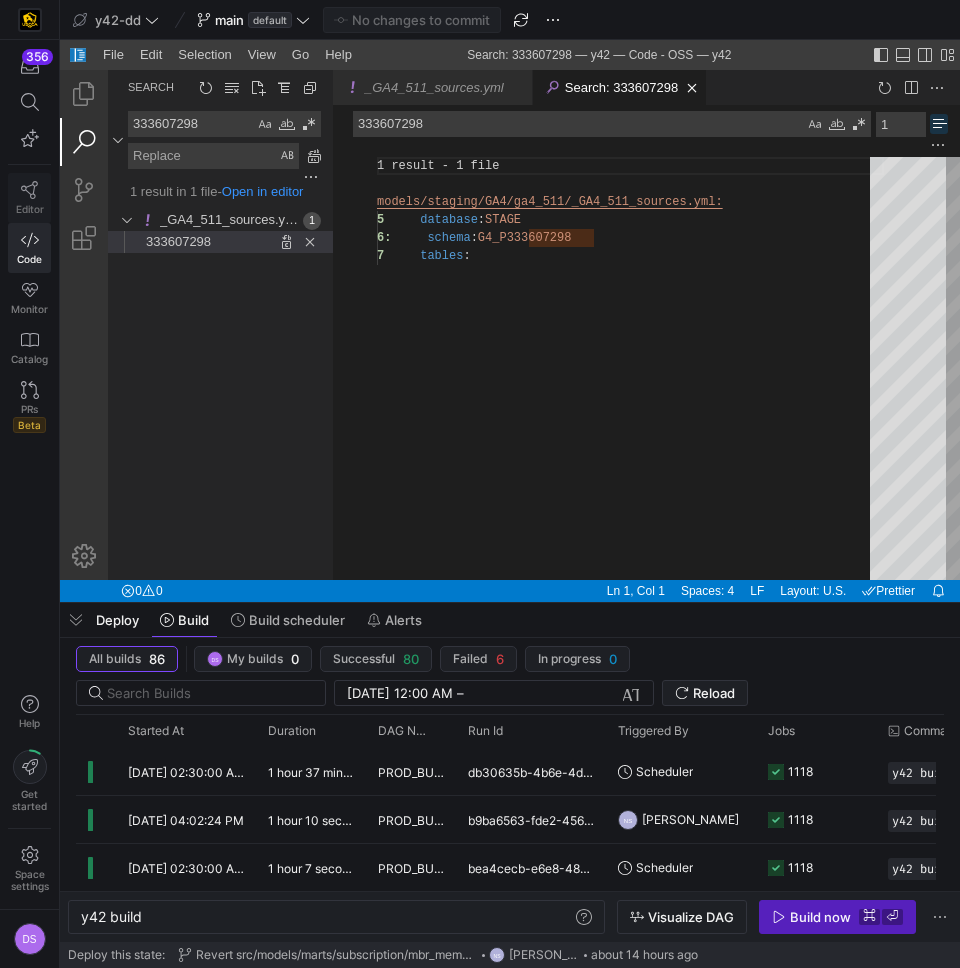 click 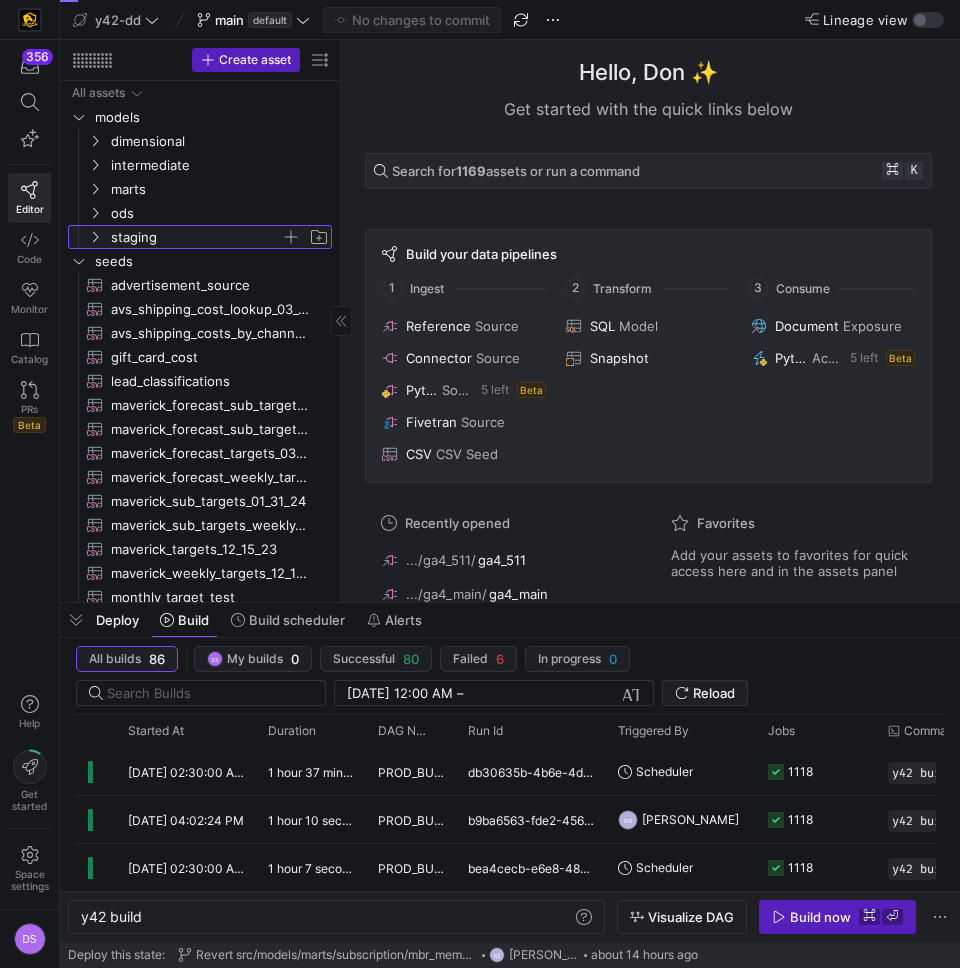 click 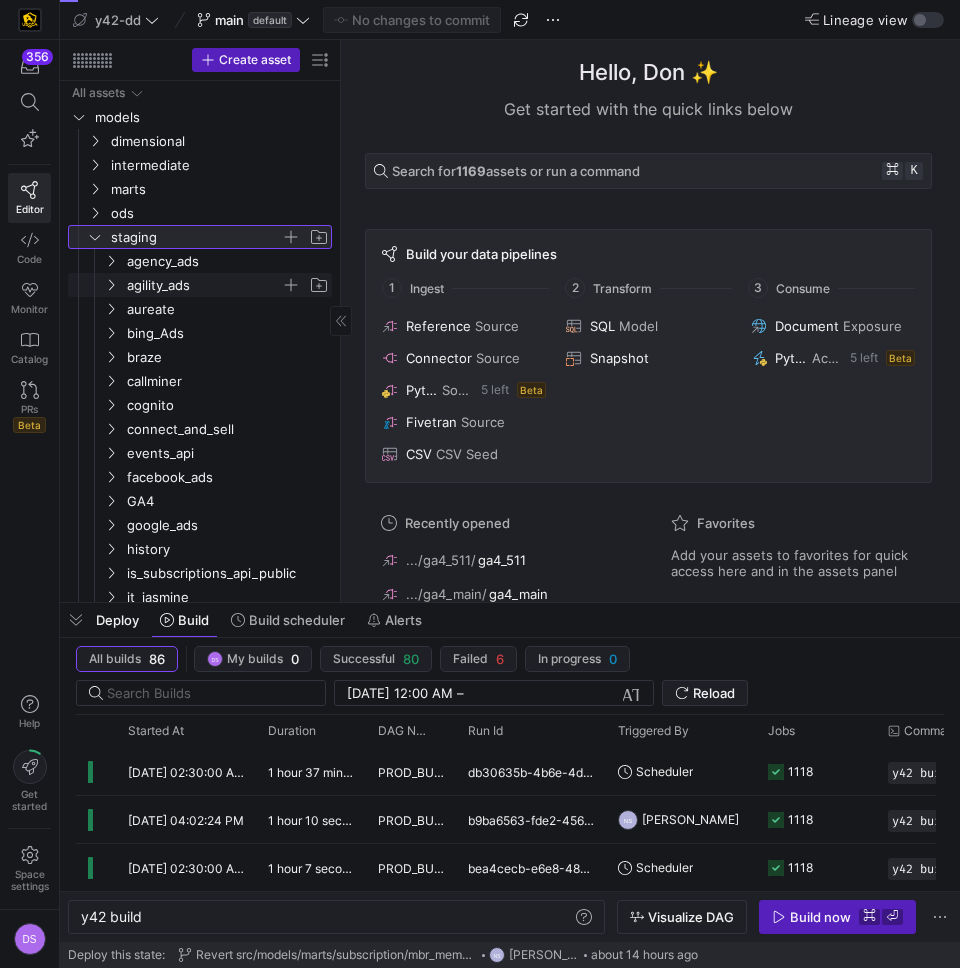 scroll, scrollTop: 54, scrollLeft: 0, axis: vertical 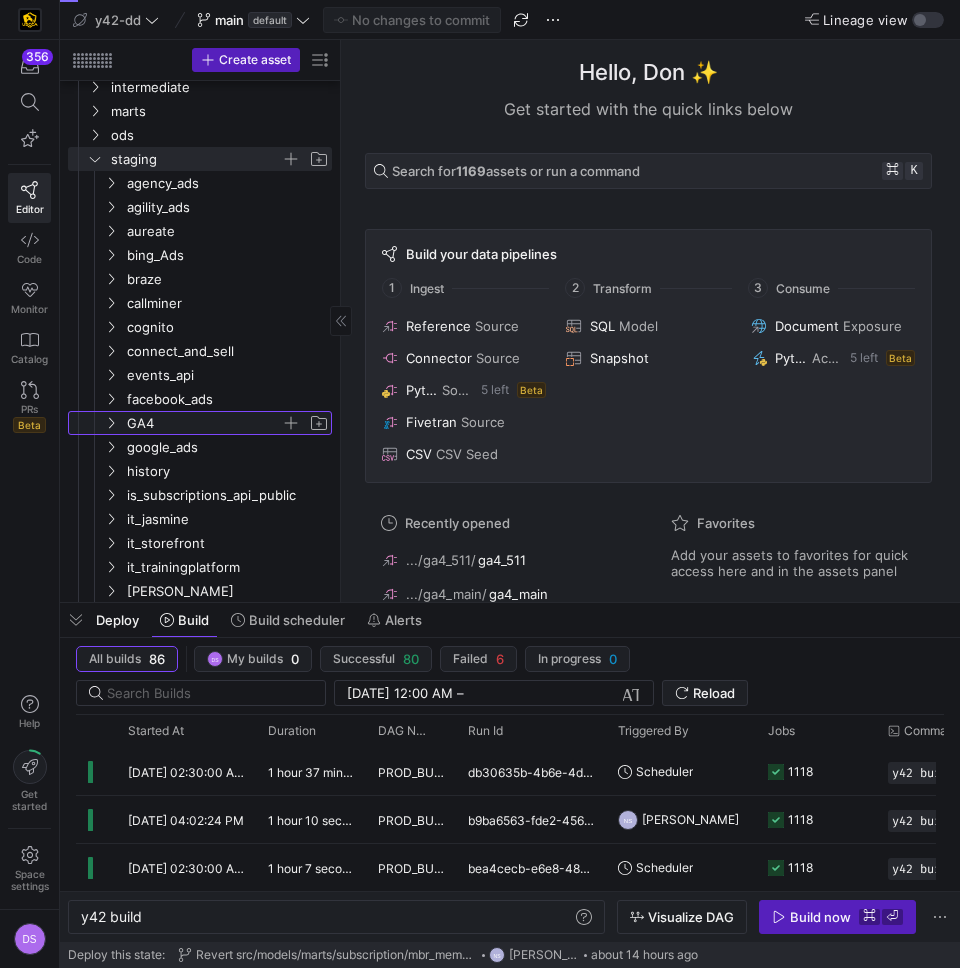 click 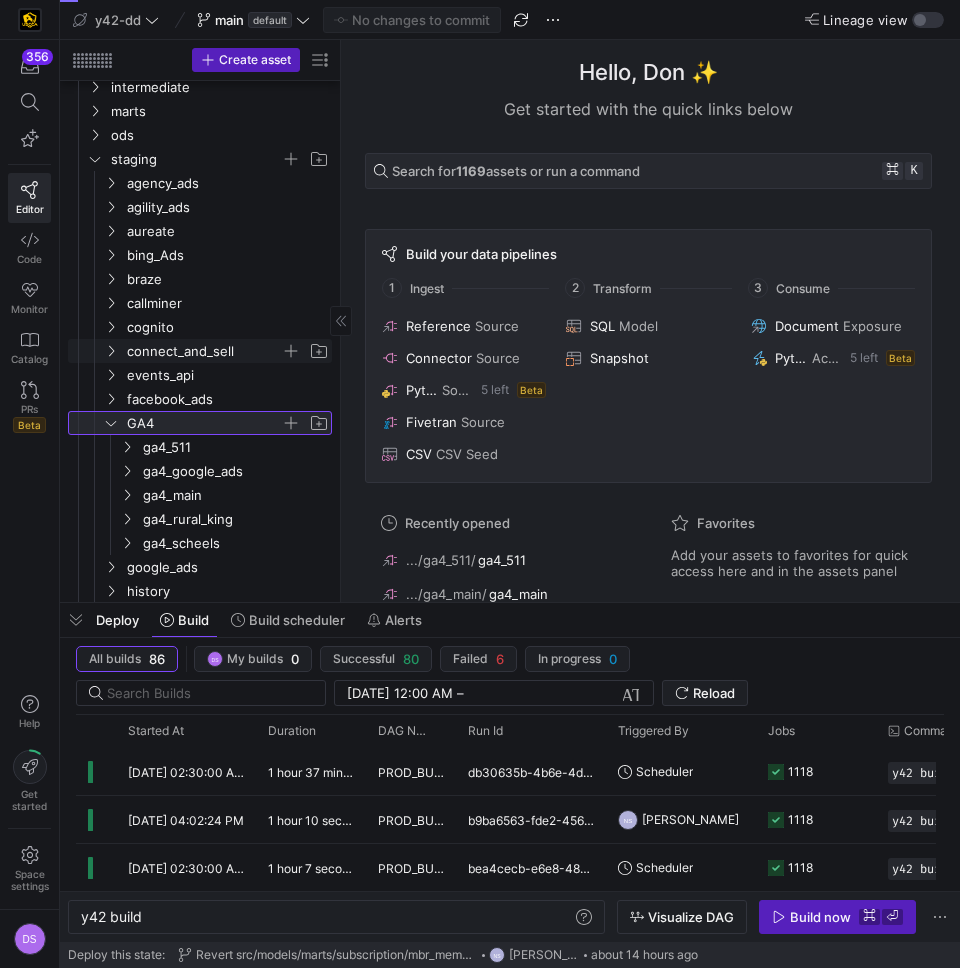 scroll, scrollTop: 129, scrollLeft: 0, axis: vertical 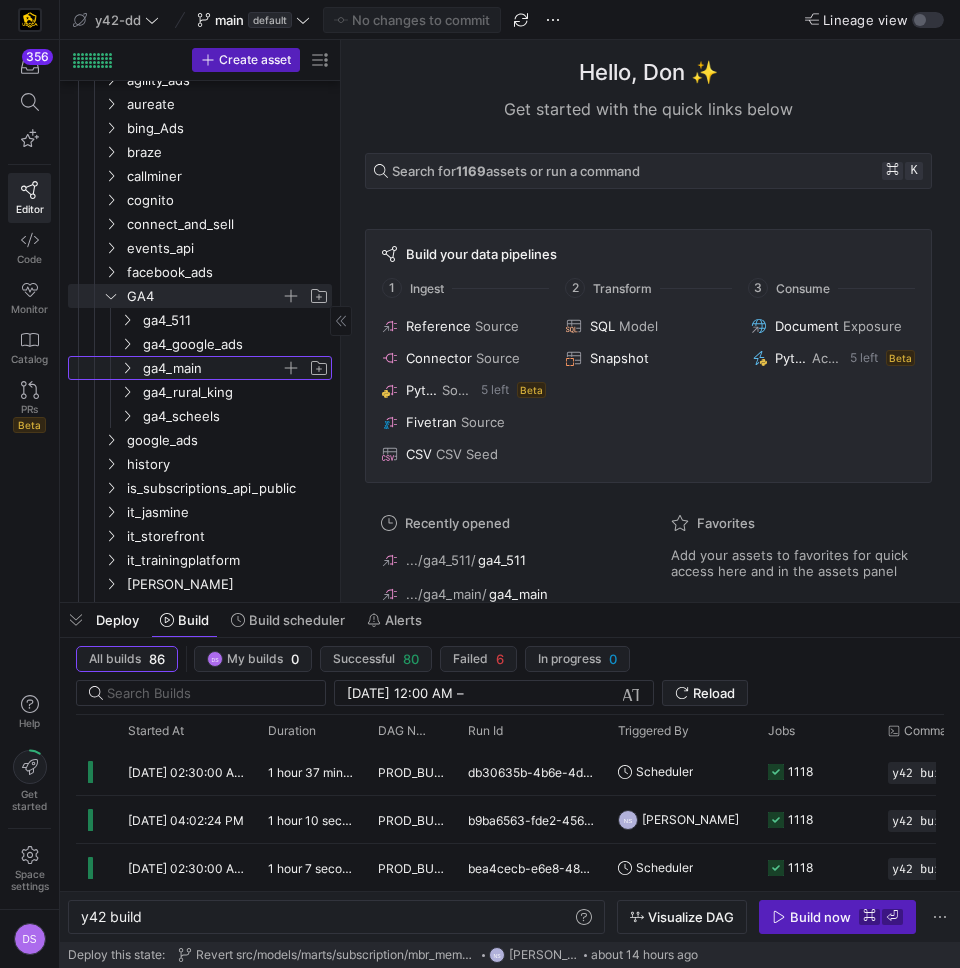 click on "ga4_main" 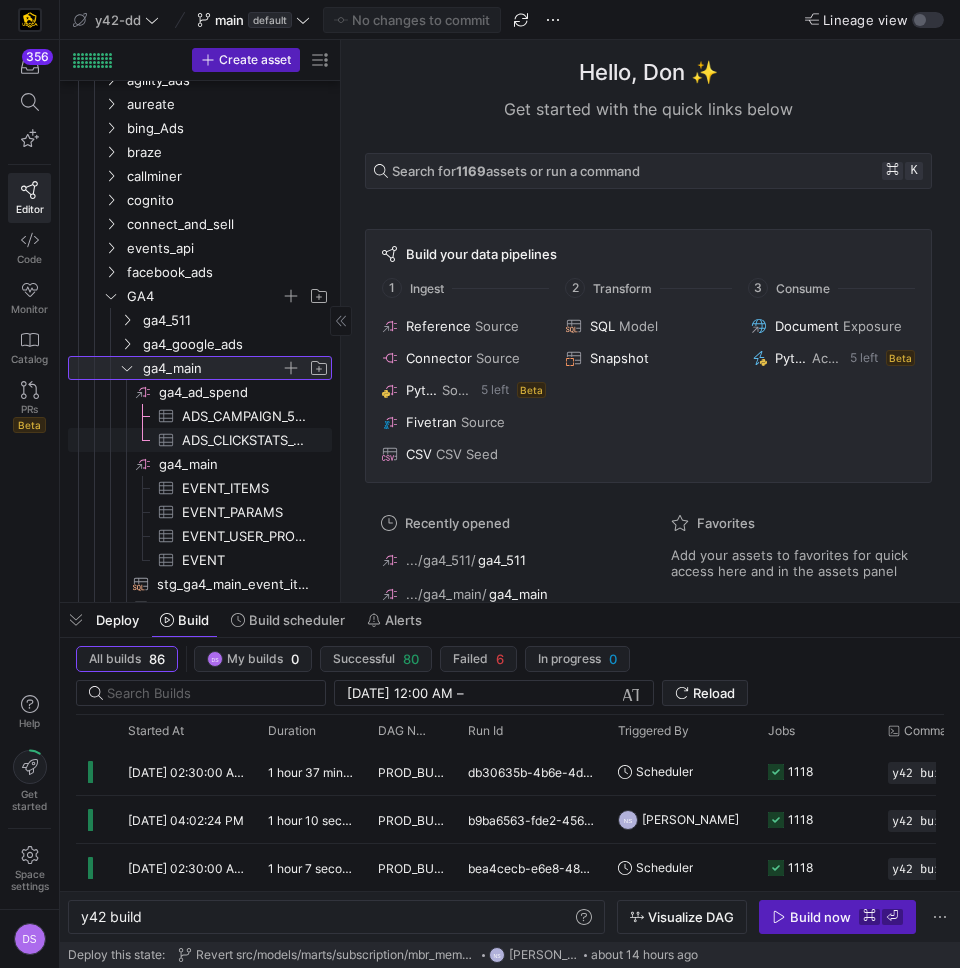 scroll, scrollTop: 282, scrollLeft: 0, axis: vertical 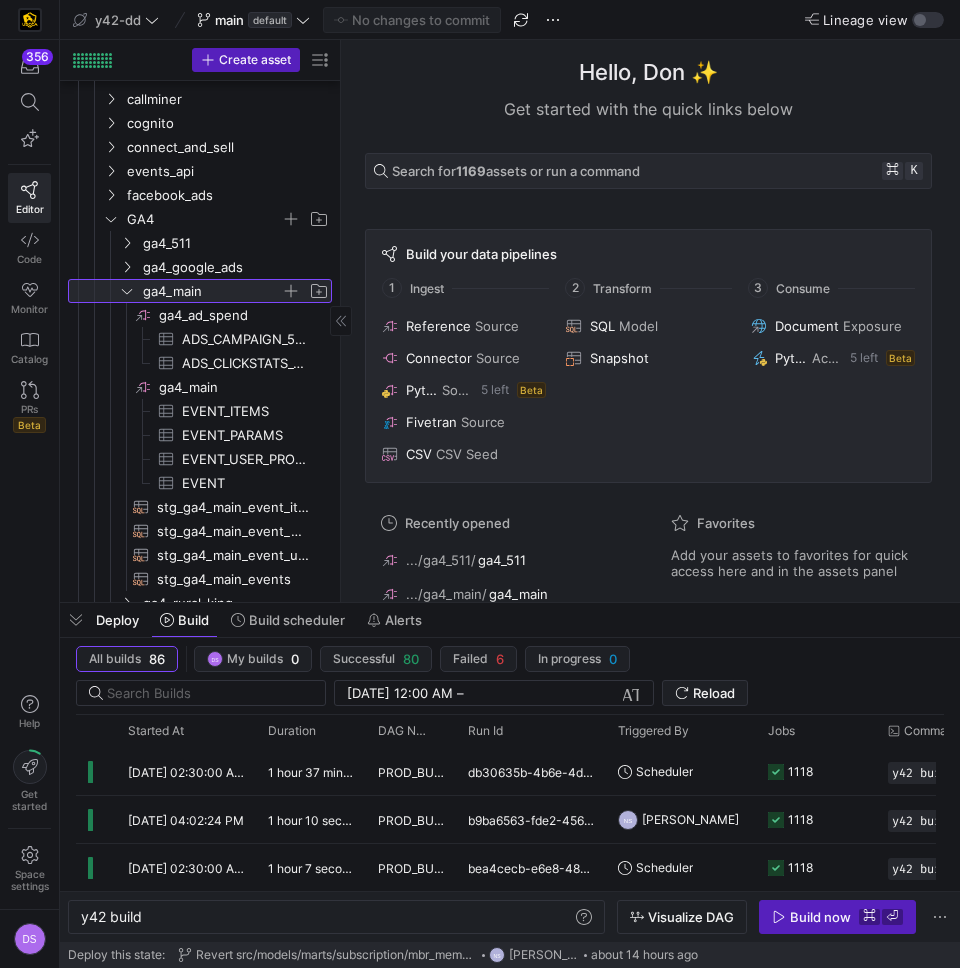 click 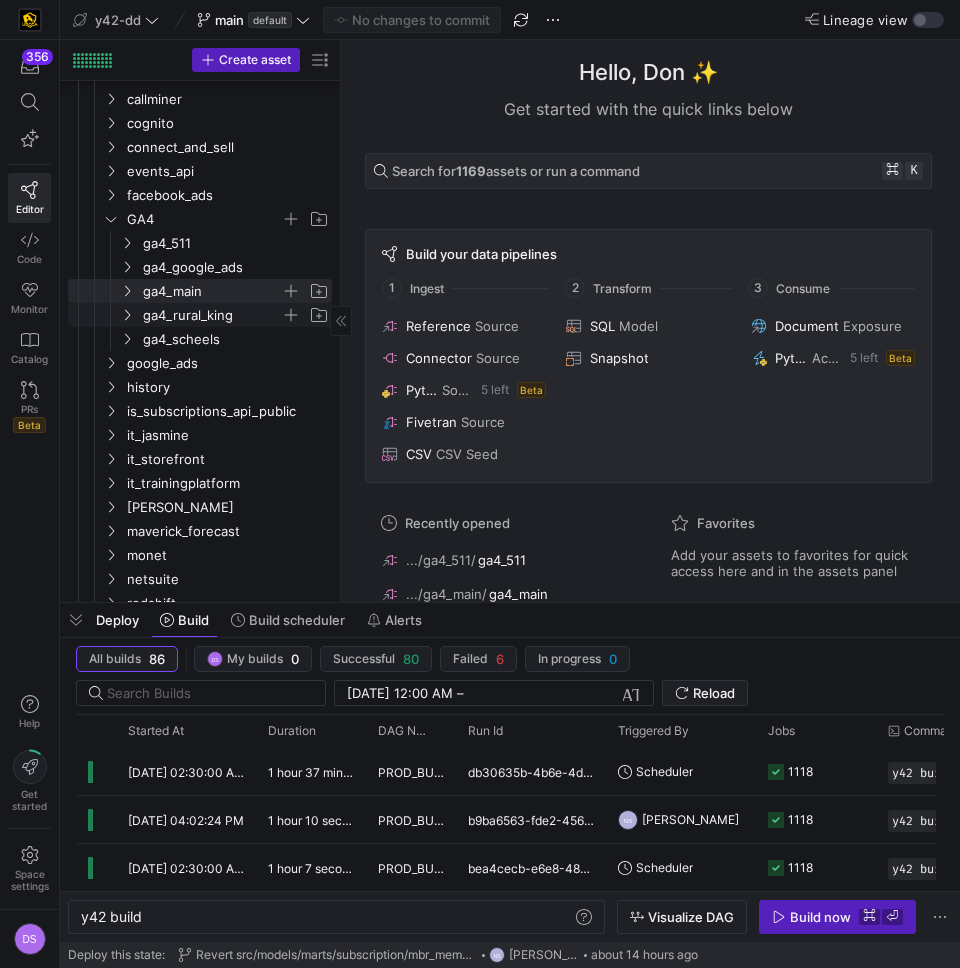 click 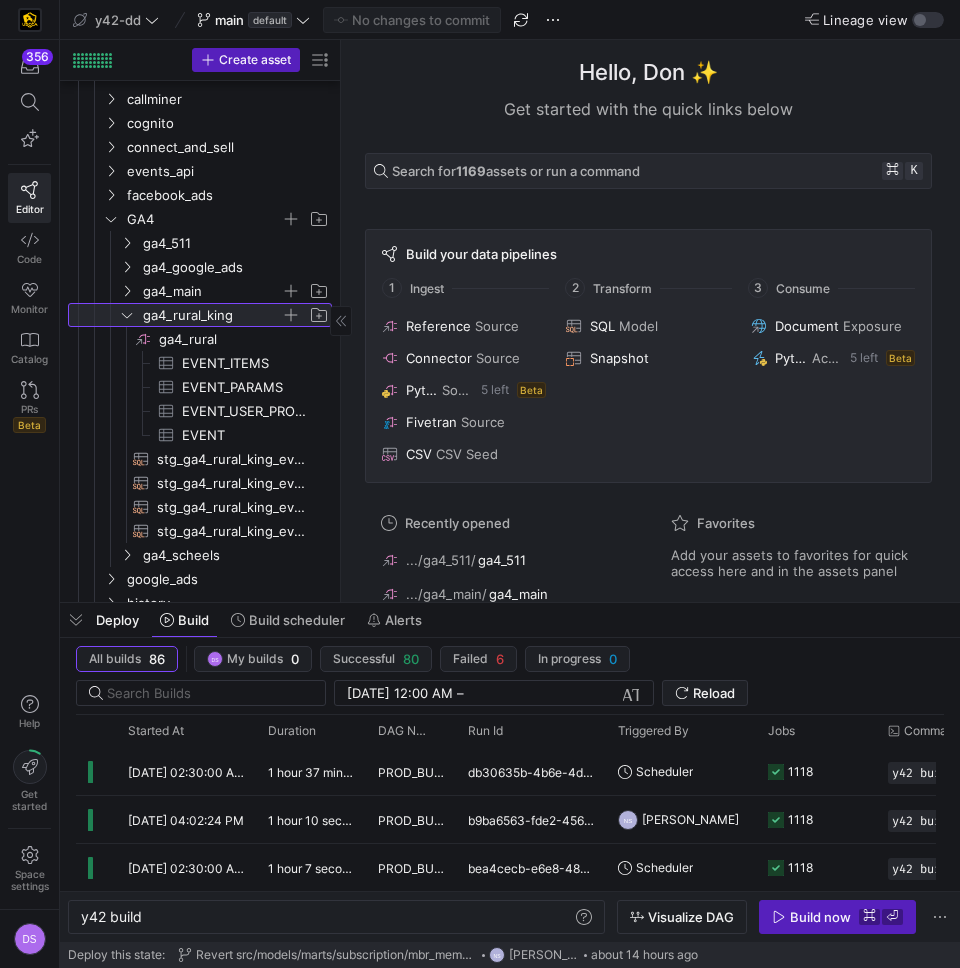 click 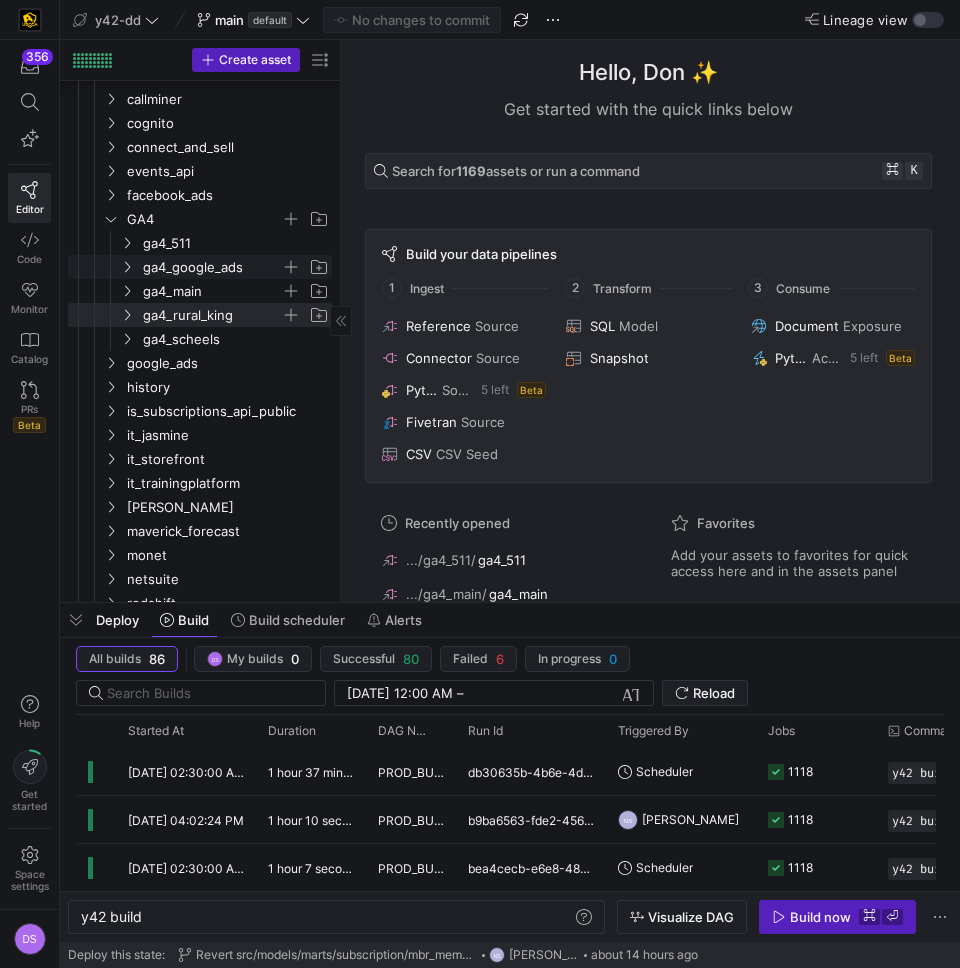 click 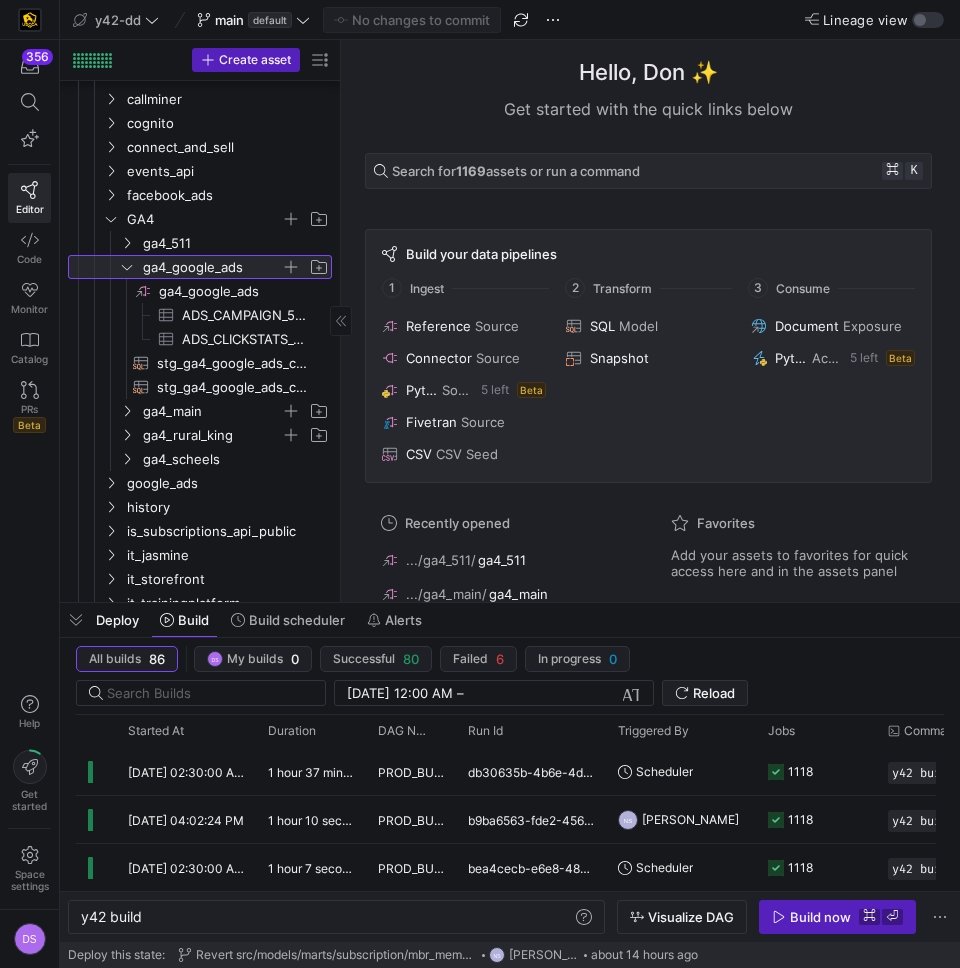 click 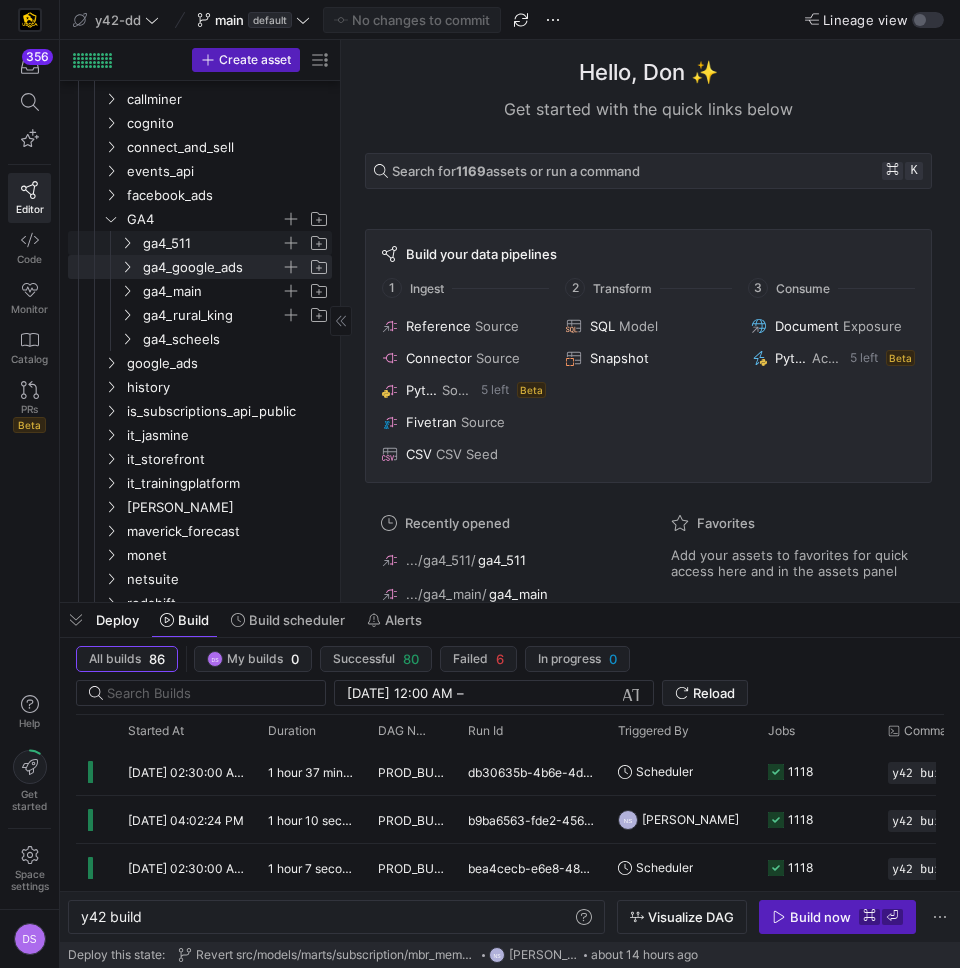 click 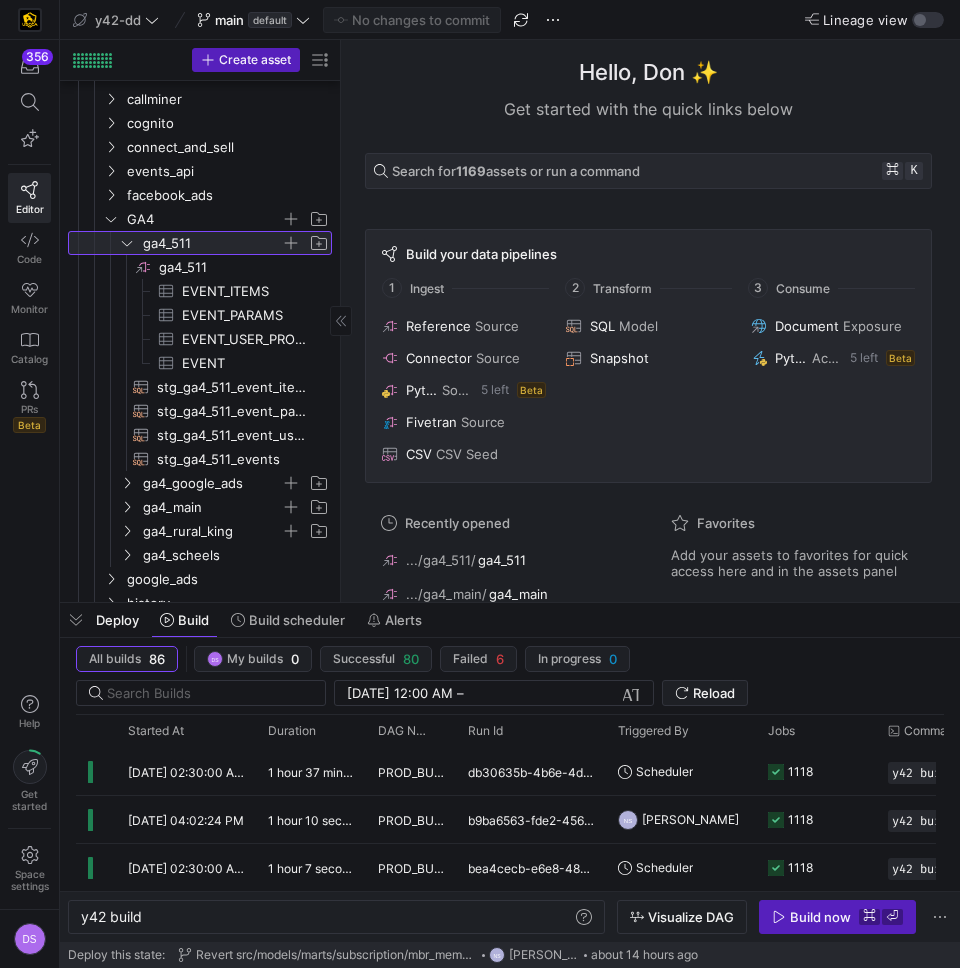 click 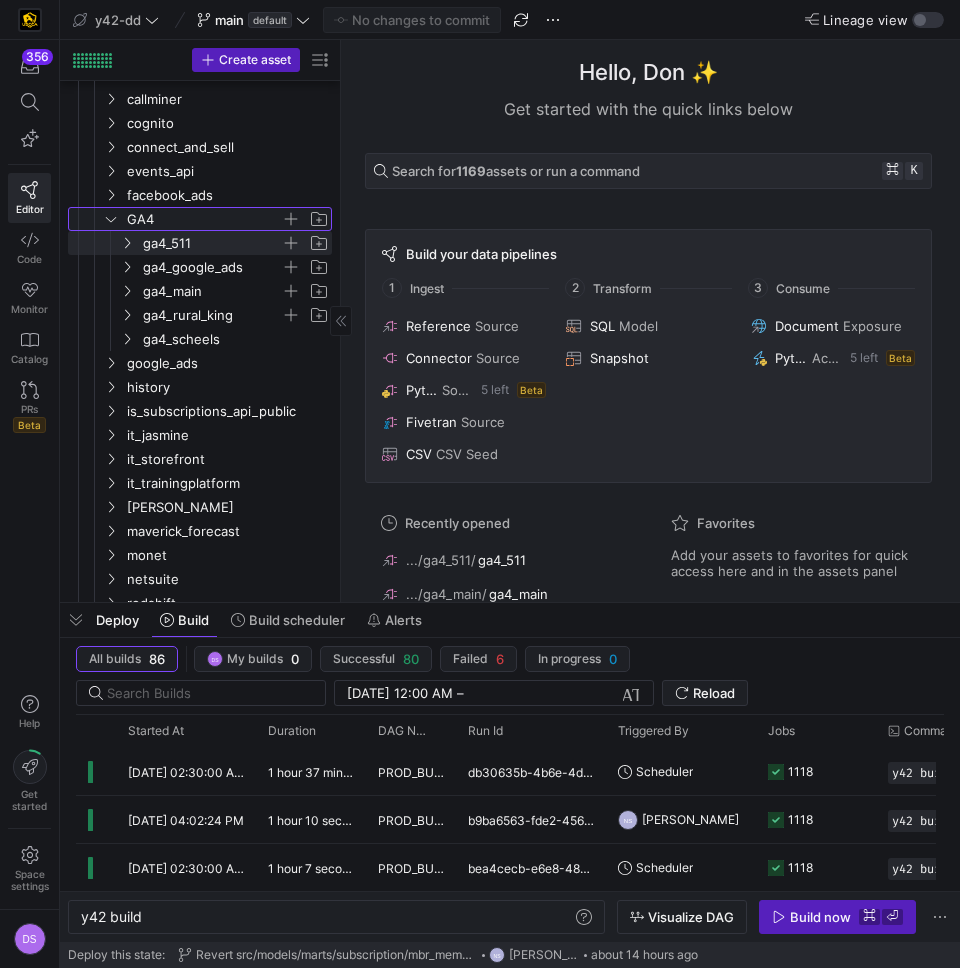 click 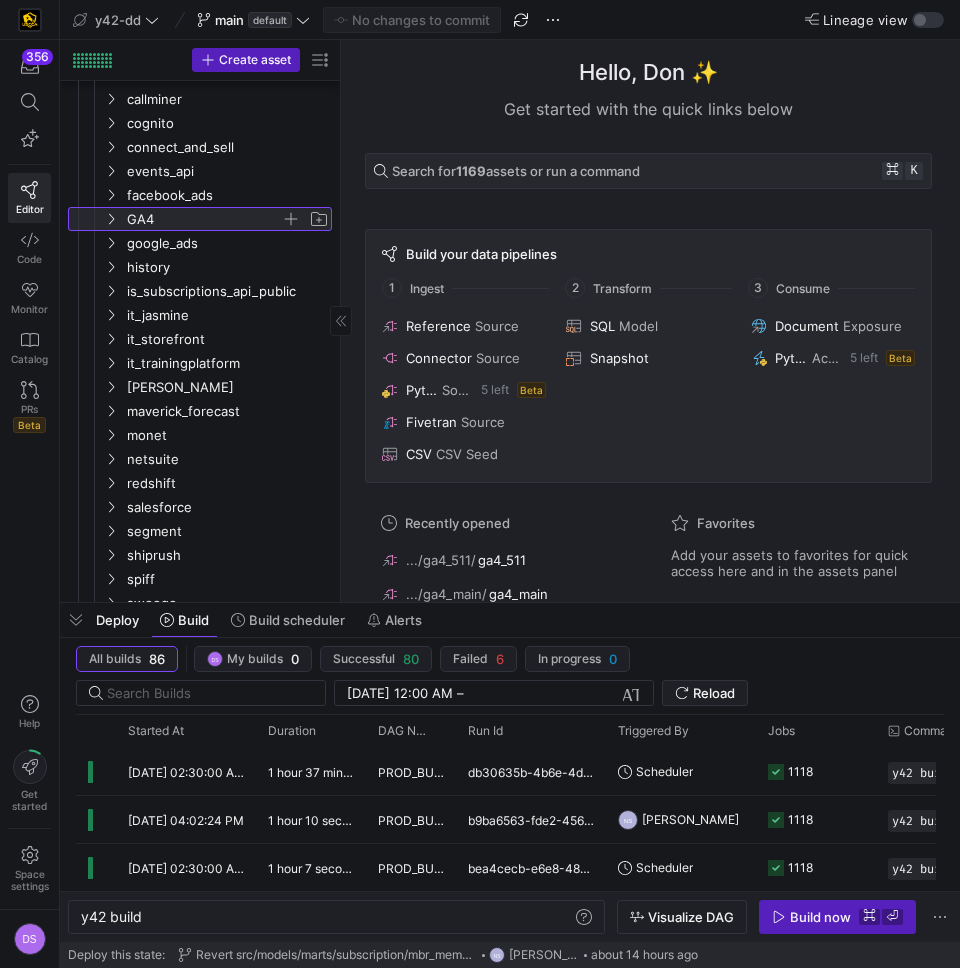 scroll, scrollTop: 331, scrollLeft: 0, axis: vertical 